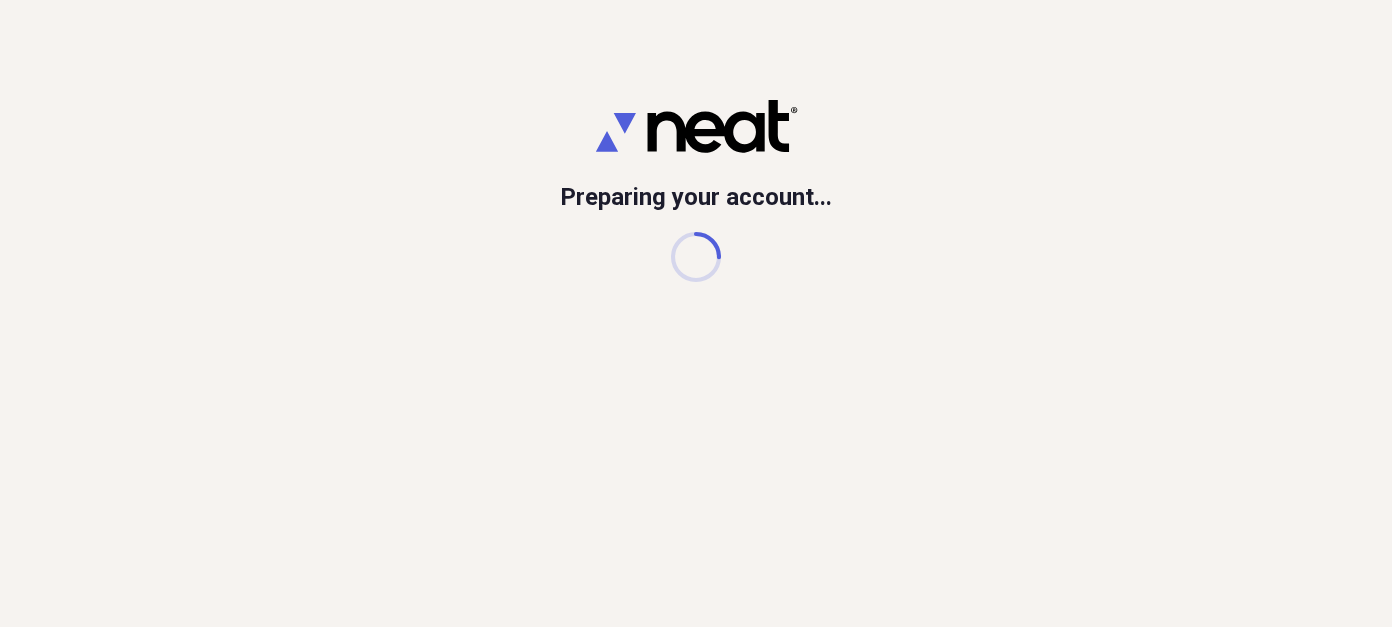 scroll, scrollTop: 0, scrollLeft: 0, axis: both 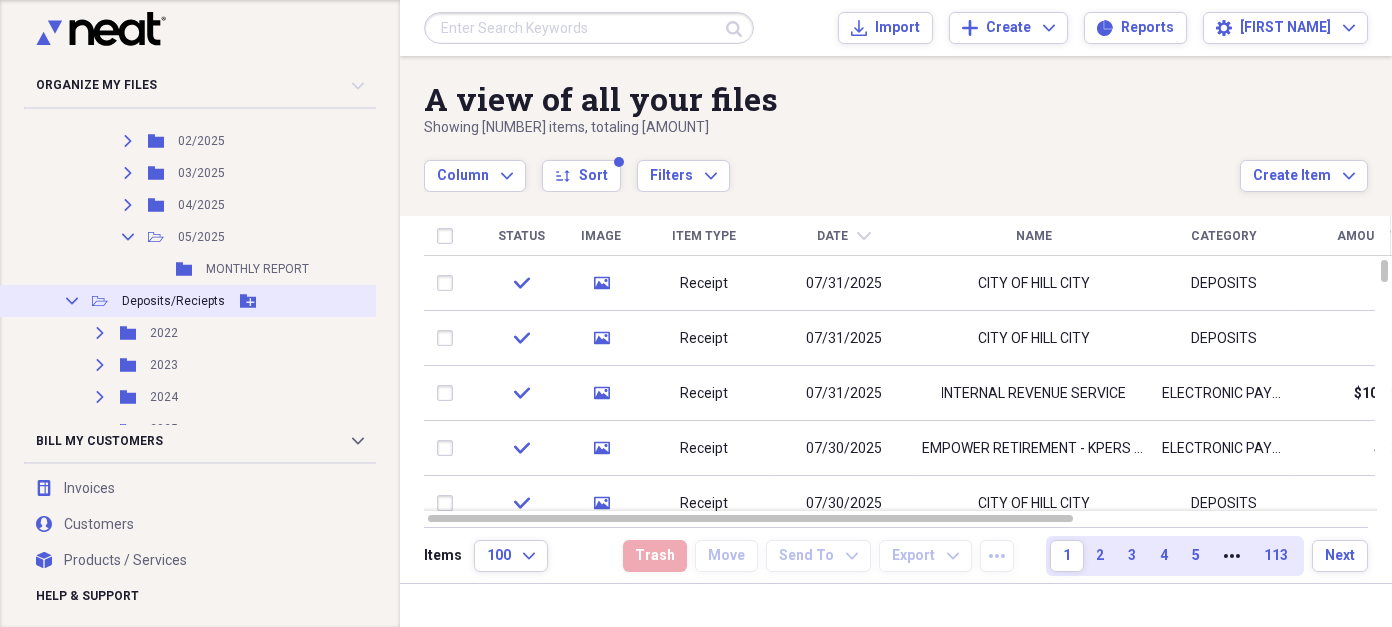 click on "Deposits/Reciepts" at bounding box center (173, 301) 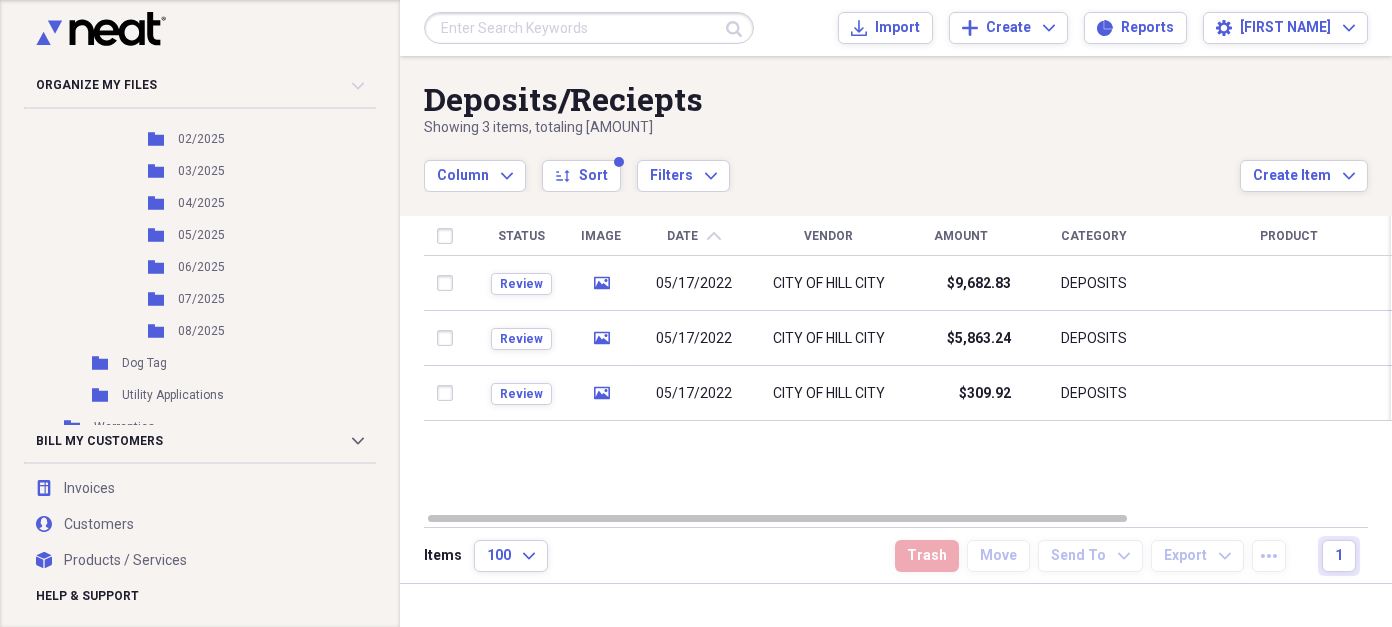 scroll, scrollTop: 2600, scrollLeft: 0, axis: vertical 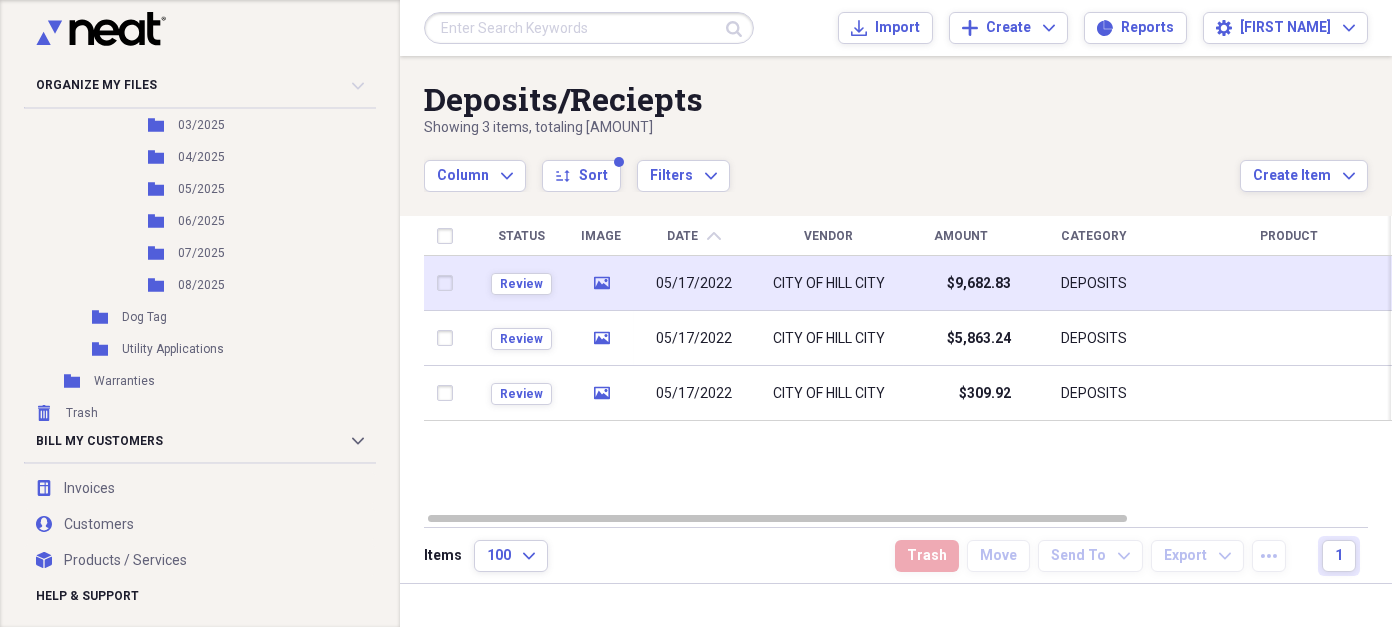 click on "05/17/2022" at bounding box center [694, 283] 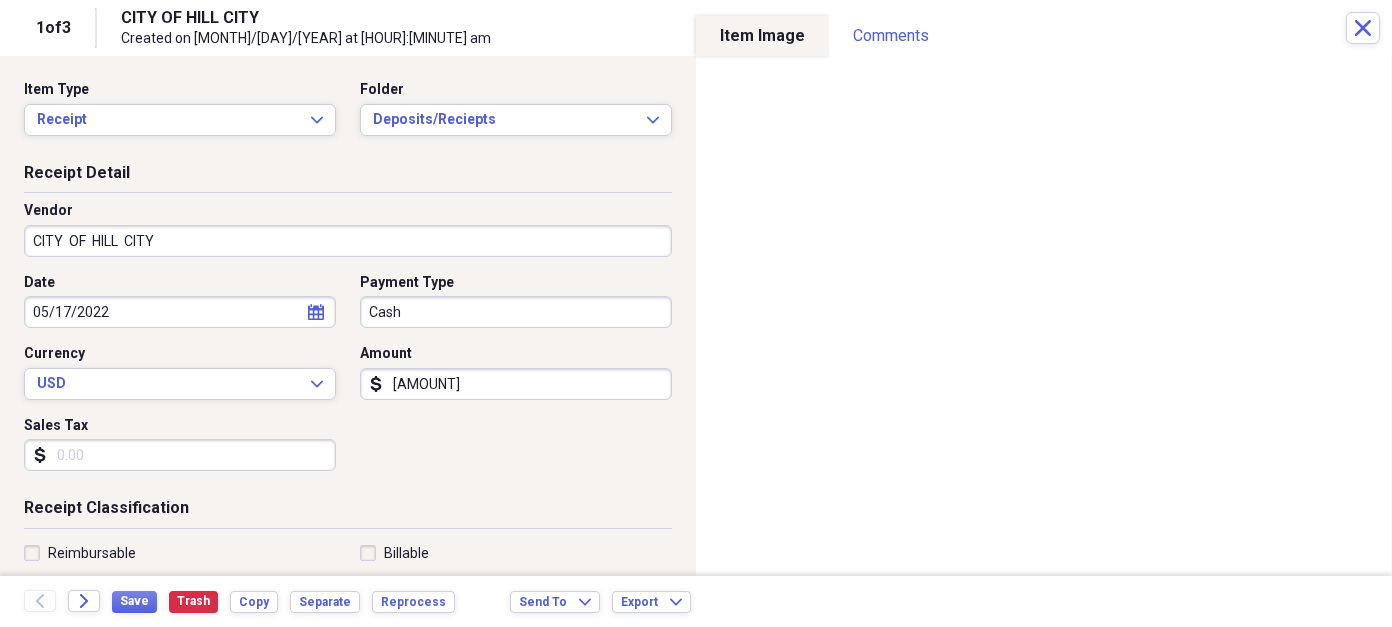 click on "calendar" 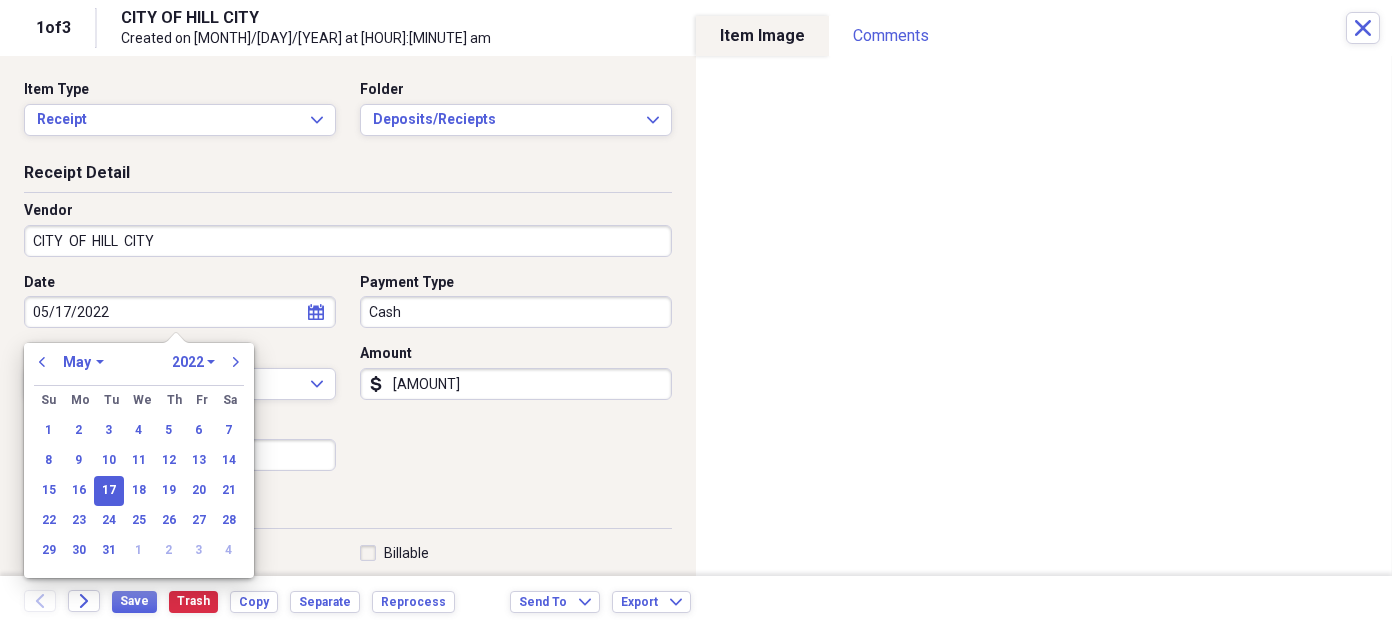 click on "January February March April May June July August September October November December" at bounding box center [83, 362] 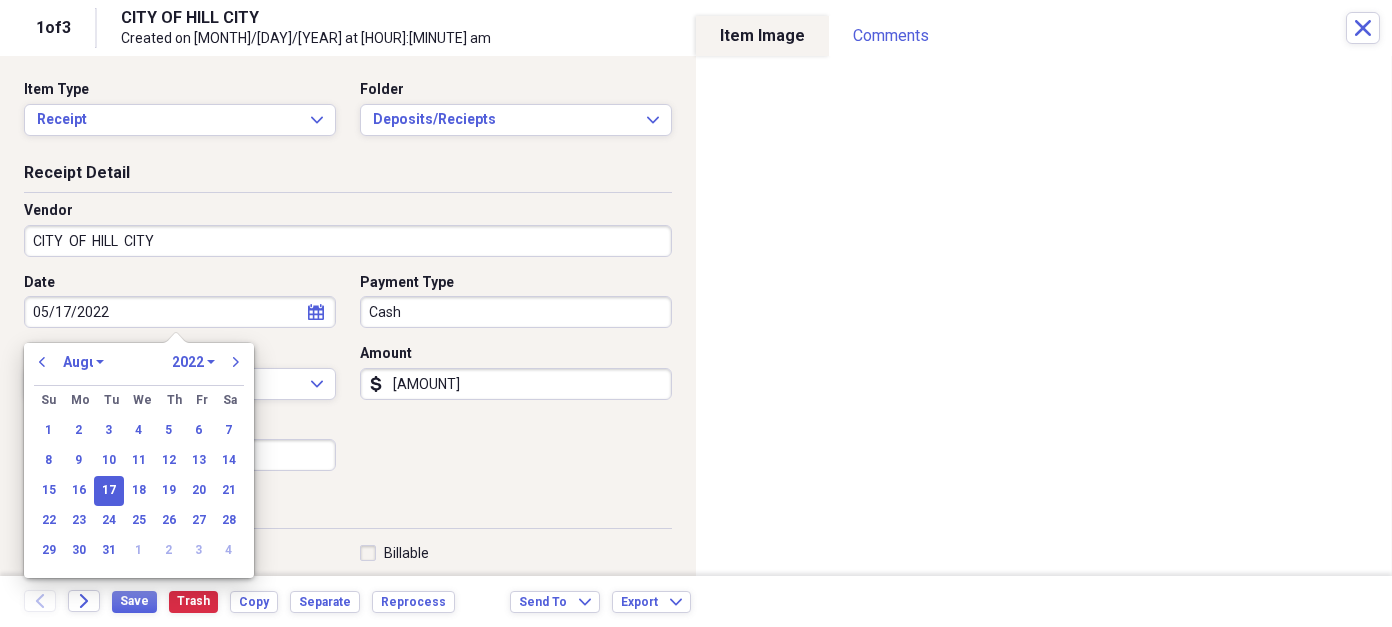 click on "January February March April May June July August September October November December" at bounding box center [83, 362] 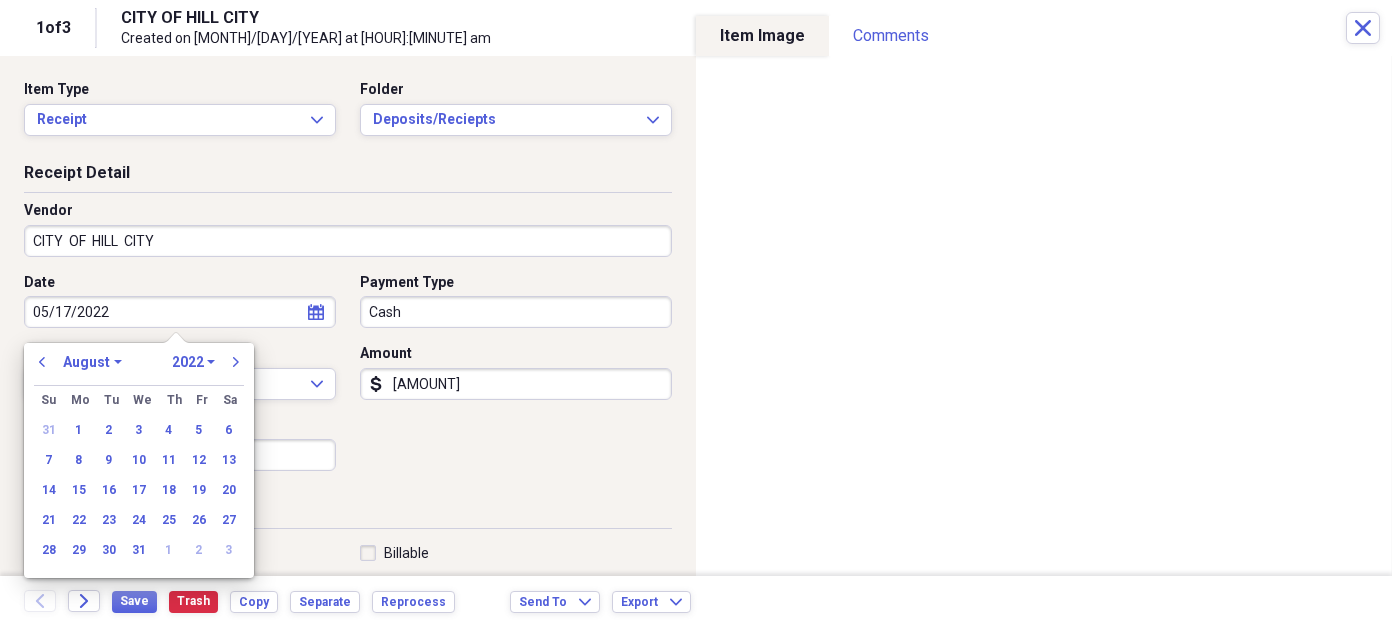 click on "1970 1971 1972 1973 1974 1975 1976 1977 1978 1979 1980 1981 1982 1983 1984 1985 1986 1987 1988 1989 1990 1991 1992 1993 1994 1995 1996 1997 1998 1999 2000 2001 2002 2003 2004 2005 2006 2007 2008 2009 2010 2011 2012 2013 2014 2015 2016 2017 2018 2019 2020 2021 2022 2023 2024 2025 2026 2027 2028 2029 2030 2031 2032 2033 2034 2035" at bounding box center (193, 362) 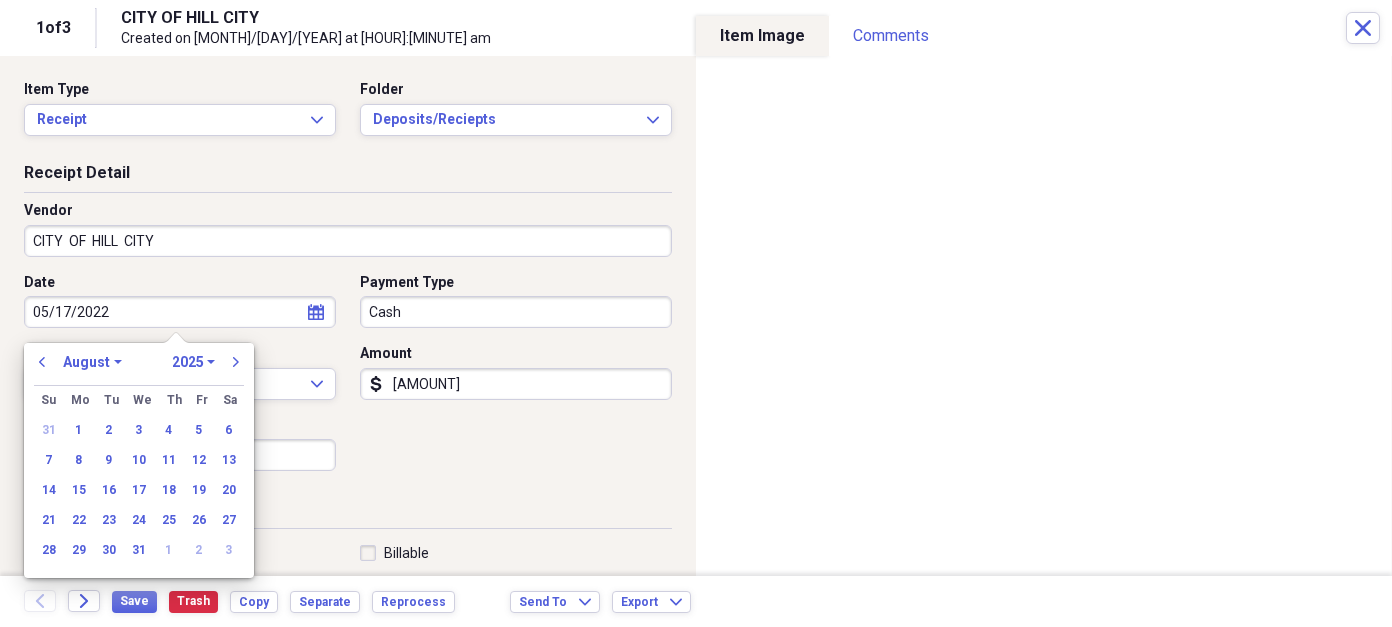 click on "1970 1971 1972 1973 1974 1975 1976 1977 1978 1979 1980 1981 1982 1983 1984 1985 1986 1987 1988 1989 1990 1991 1992 1993 1994 1995 1996 1997 1998 1999 2000 2001 2002 2003 2004 2005 2006 2007 2008 2009 2010 2011 2012 2013 2014 2015 2016 2017 2018 2019 2020 2021 2022 2023 2024 2025 2026 2027 2028 2029 2030 2031 2032 2033 2034 2035" at bounding box center [193, 362] 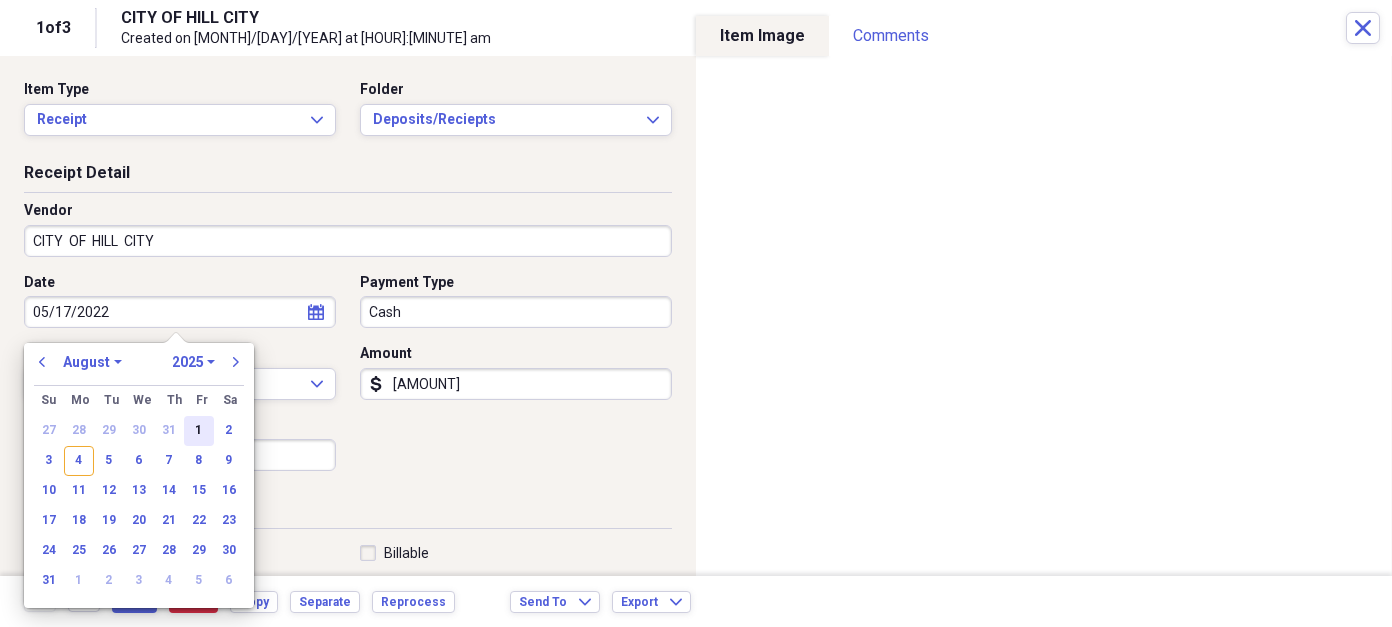 click on "1" at bounding box center [199, 431] 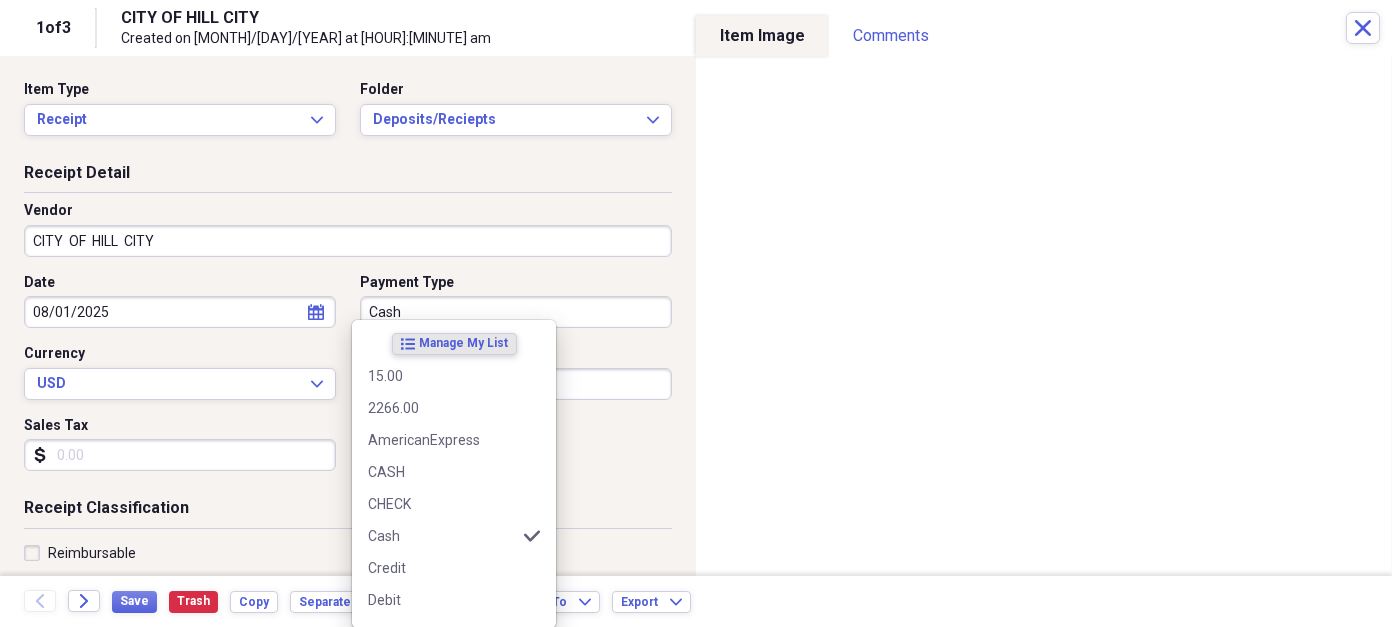 click on "Cash" at bounding box center [516, 312] 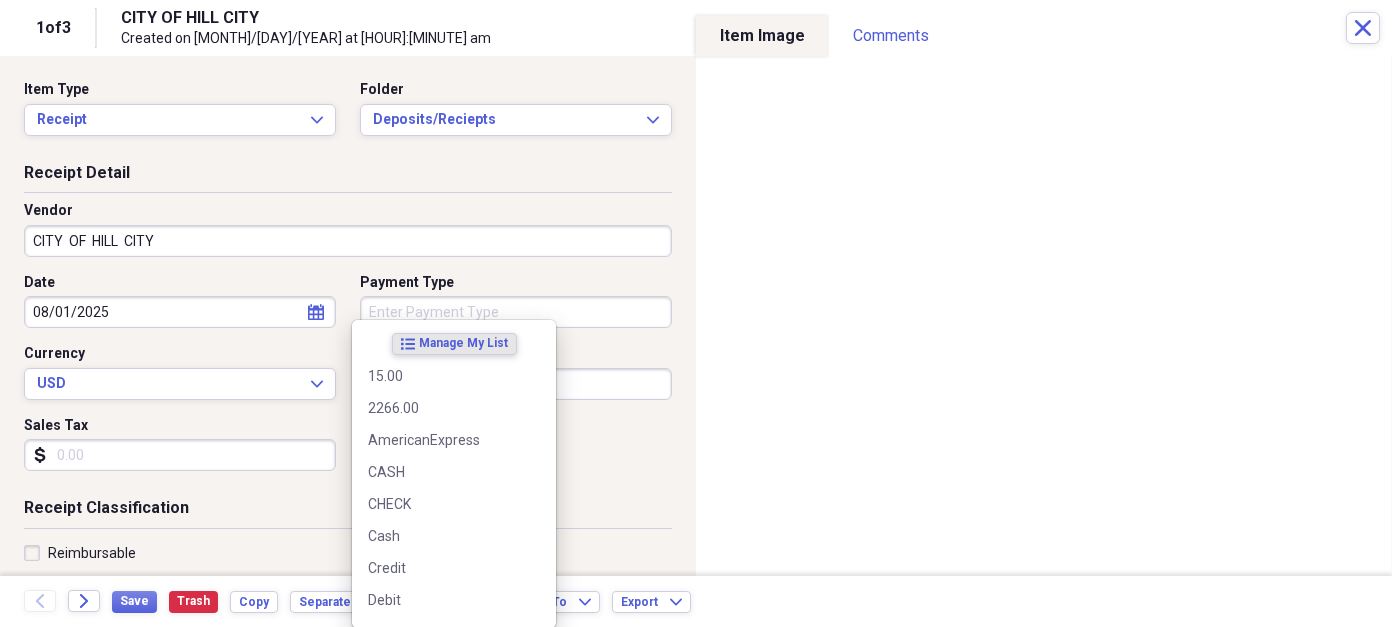 type 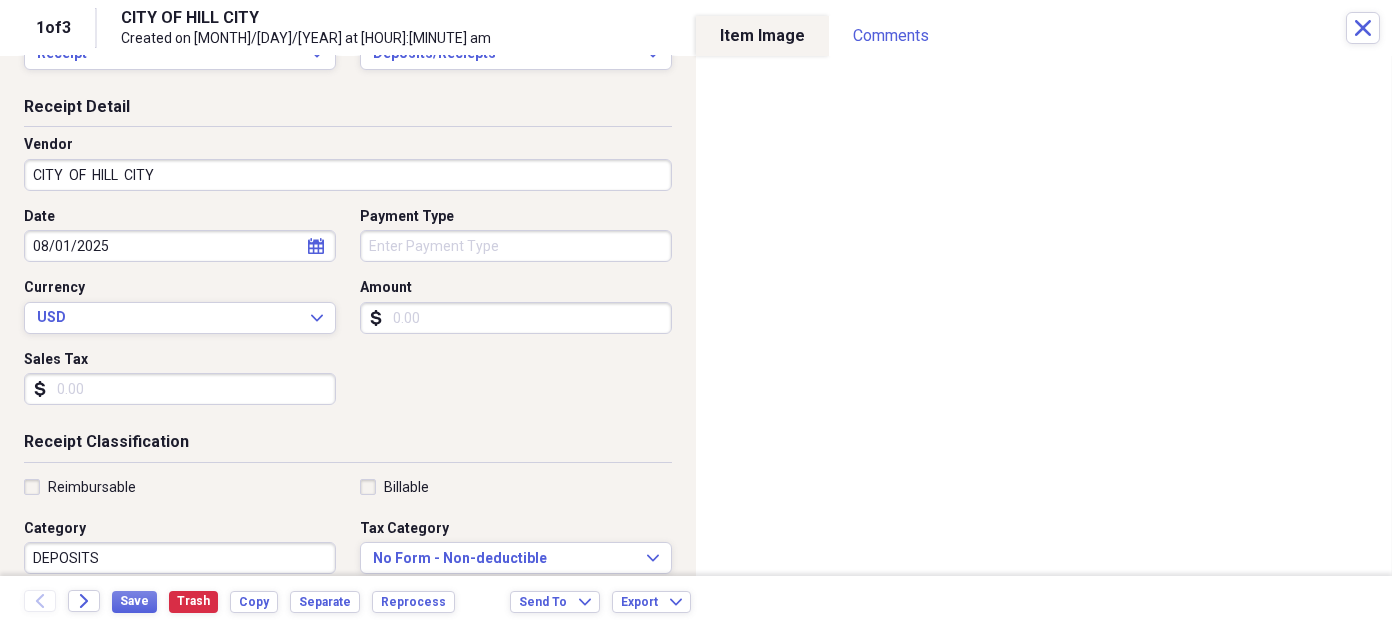 scroll, scrollTop: 200, scrollLeft: 0, axis: vertical 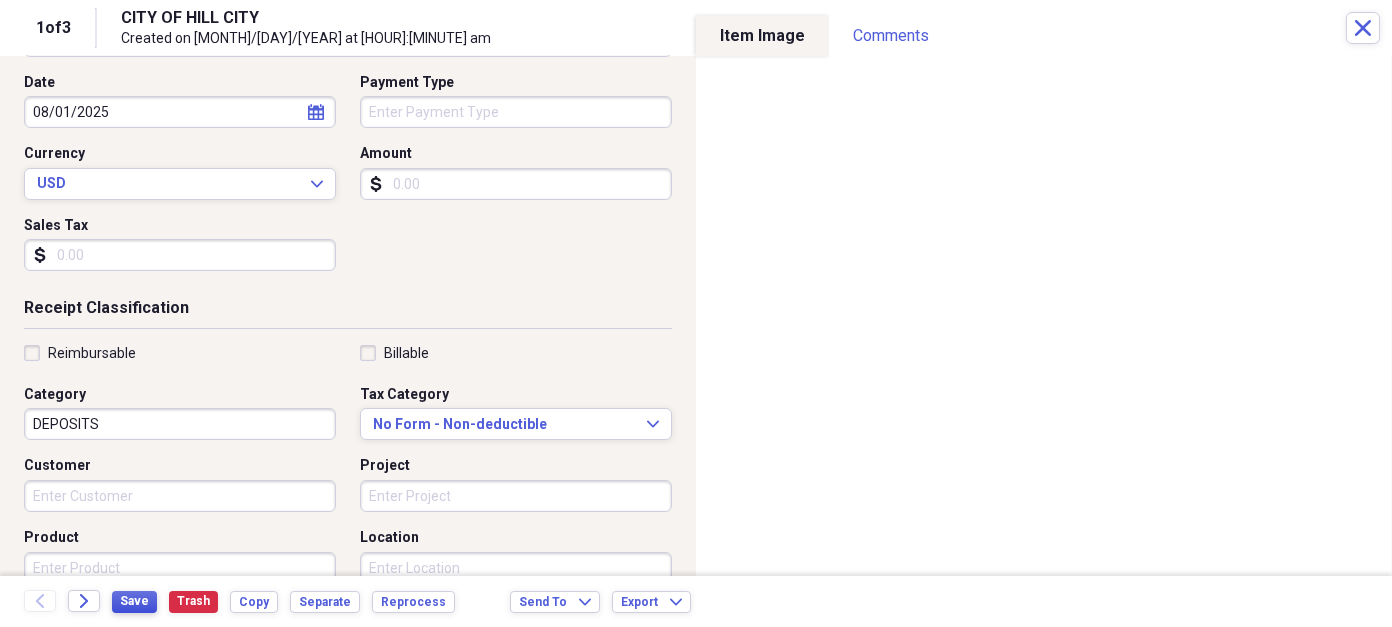 type 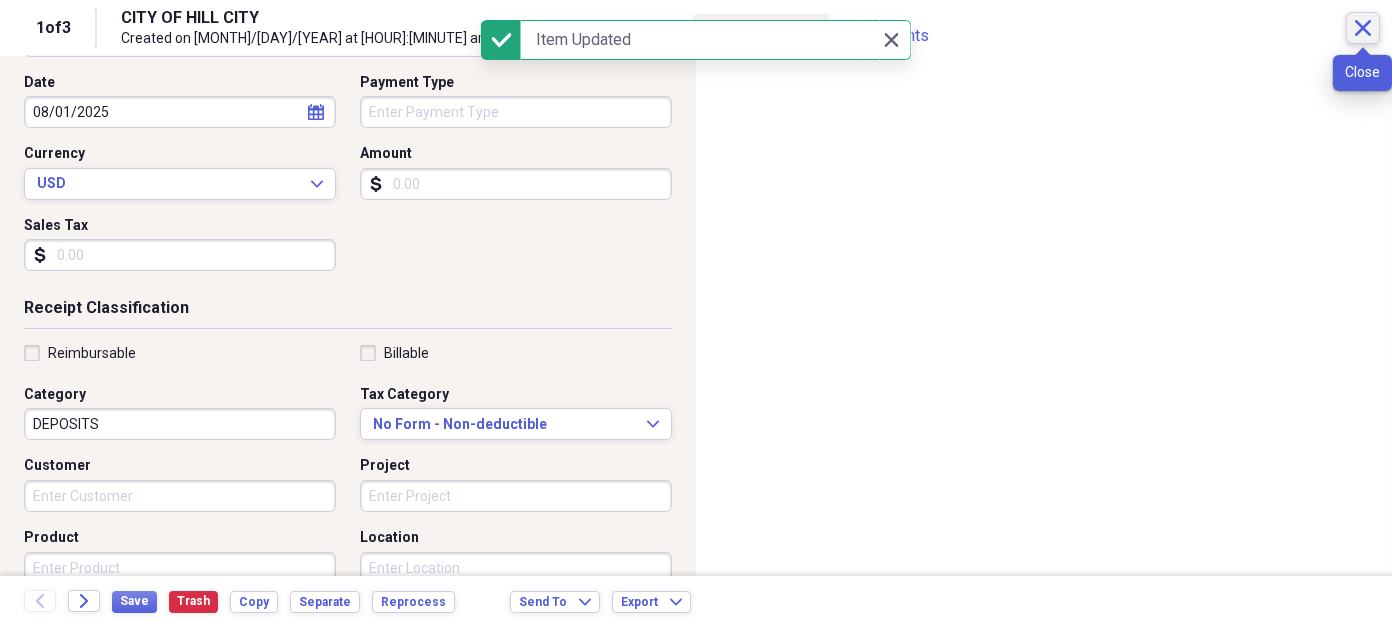 click on "Close" at bounding box center [1363, 28] 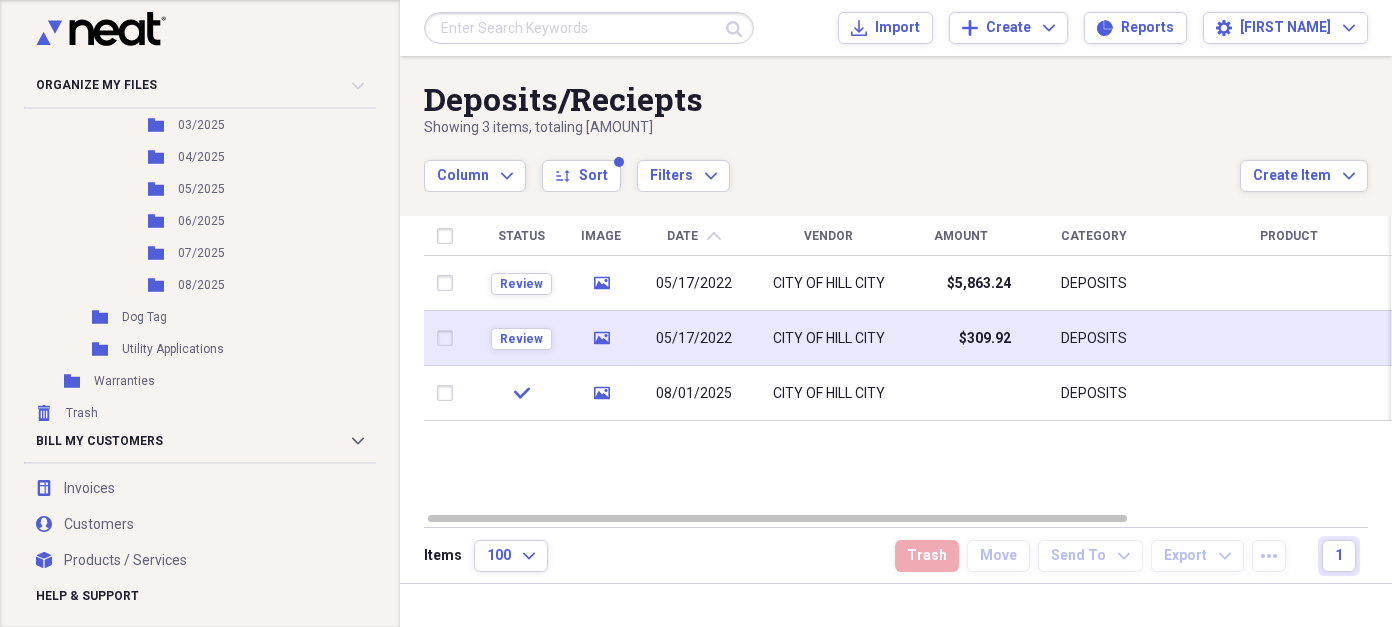 click on "media" at bounding box center (601, 338) 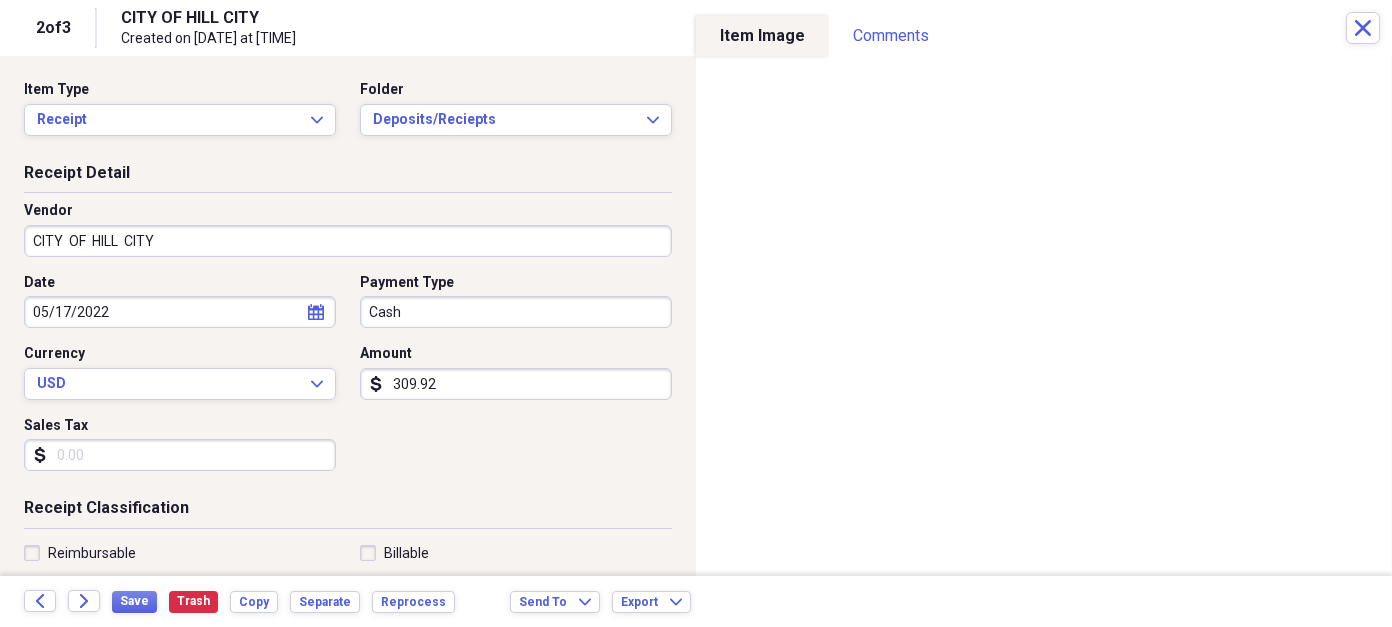 click on "calendar" 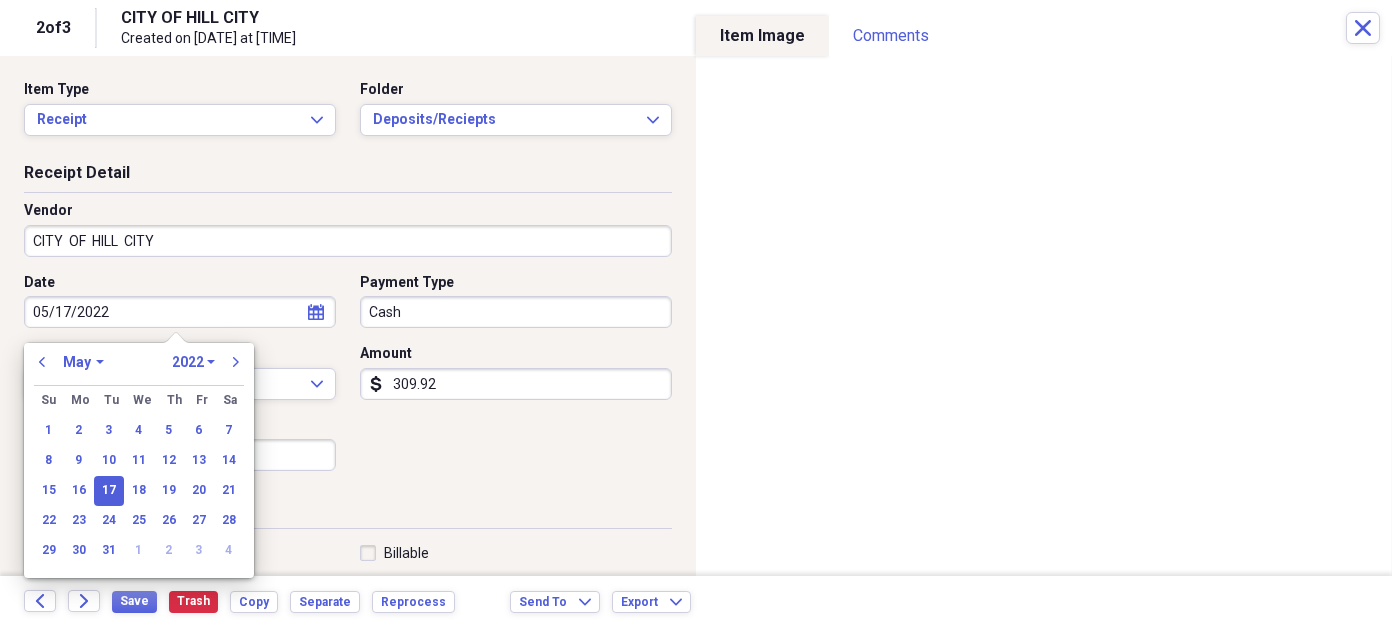 click on "January February March April May June July August September October November December" at bounding box center [83, 362] 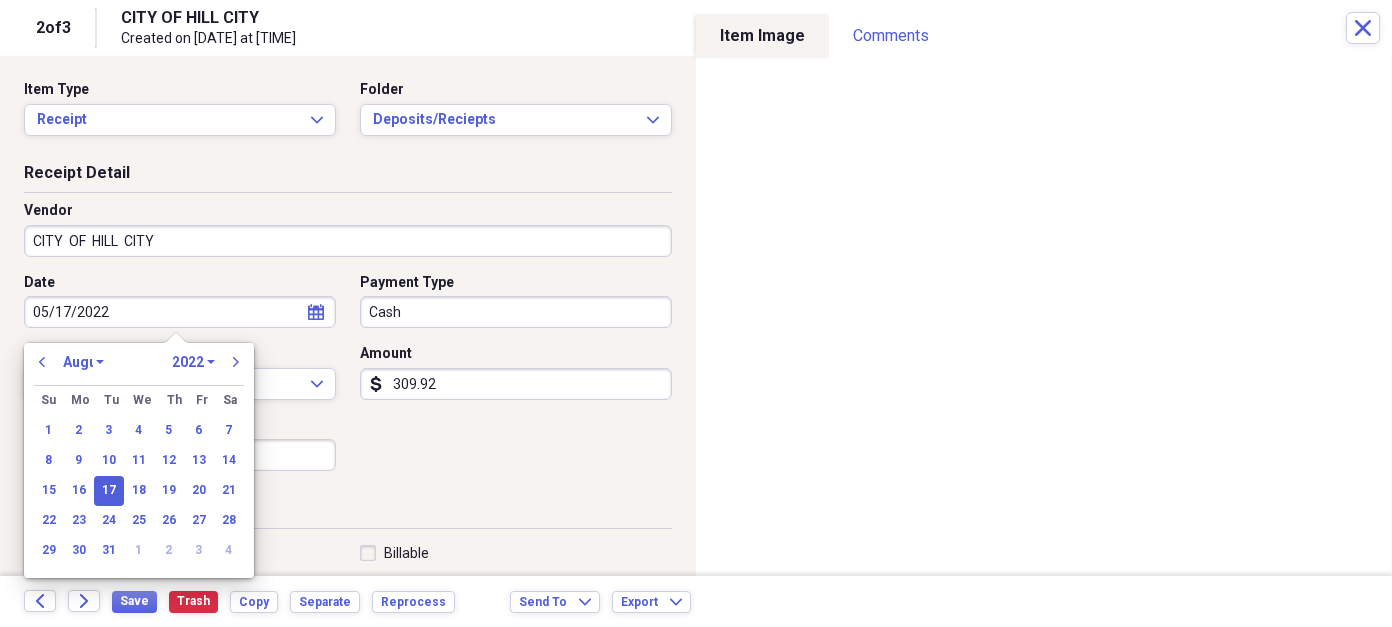click on "January February March April May June July August September October November December" at bounding box center (83, 362) 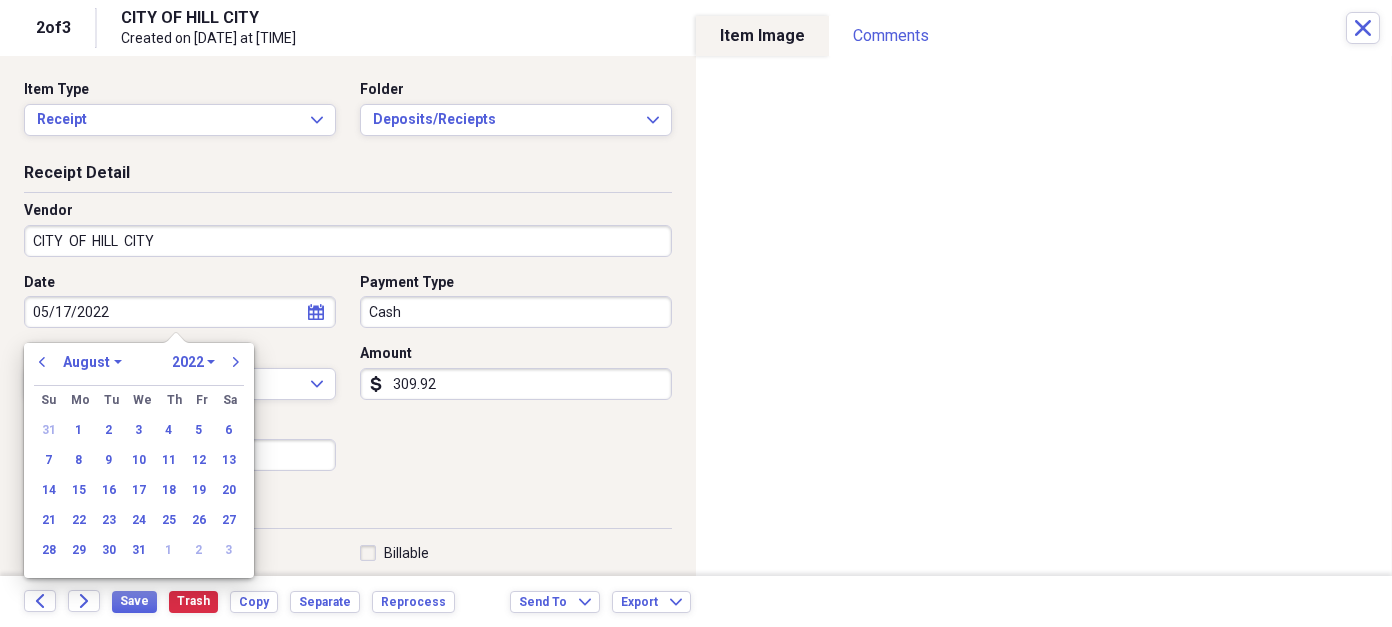 click on "1970 1971 1972 1973 1974 1975 1976 1977 1978 1979 1980 1981 1982 1983 1984 1985 1986 1987 1988 1989 1990 1991 1992 1993 1994 1995 1996 1997 1998 1999 2000 2001 2002 2003 2004 2005 2006 2007 2008 2009 2010 2011 2012 2013 2014 2015 2016 2017 2018 2019 2020 2021 2022 2023 2024 2025 2026 2027 2028 2029 2030 2031 2032 2033 2034 2035" at bounding box center (193, 362) 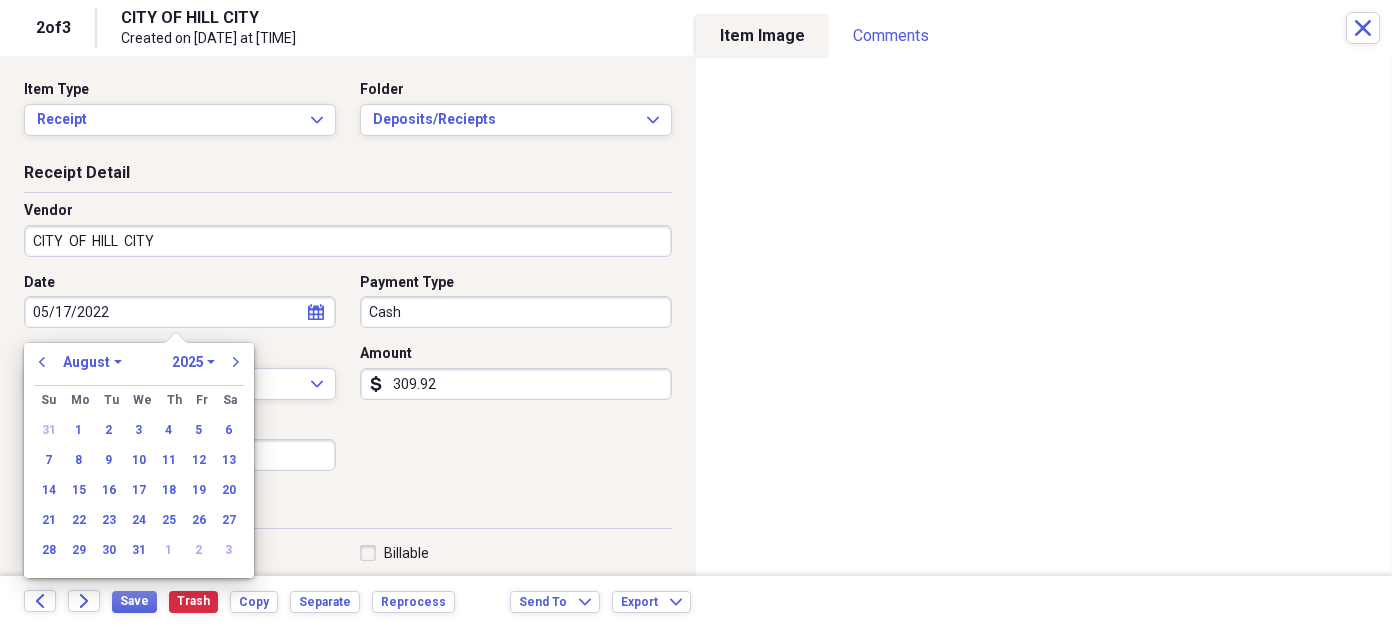 click on "1970 1971 1972 1973 1974 1975 1976 1977 1978 1979 1980 1981 1982 1983 1984 1985 1986 1987 1988 1989 1990 1991 1992 1993 1994 1995 1996 1997 1998 1999 2000 2001 2002 2003 2004 2005 2006 2007 2008 2009 2010 2011 2012 2013 2014 2015 2016 2017 2018 2019 2020 2021 2022 2023 2024 2025 2026 2027 2028 2029 2030 2031 2032 2033 2034 2035" at bounding box center [193, 362] 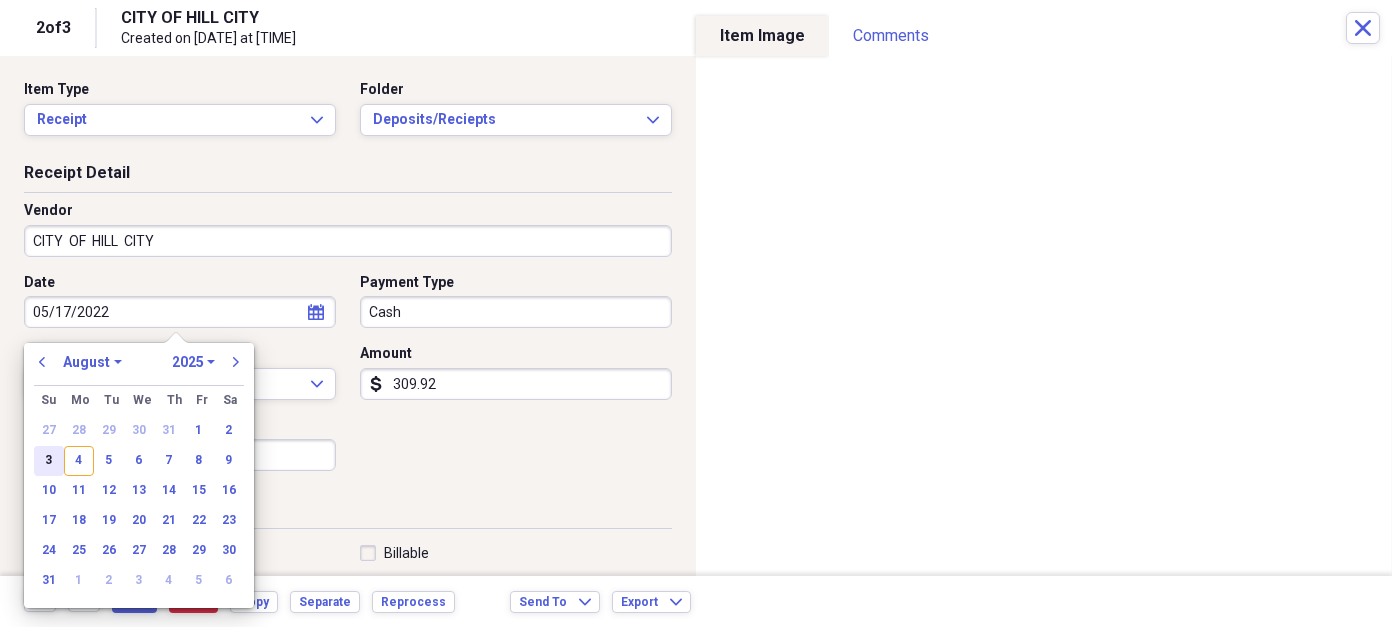click on "3" at bounding box center [49, 461] 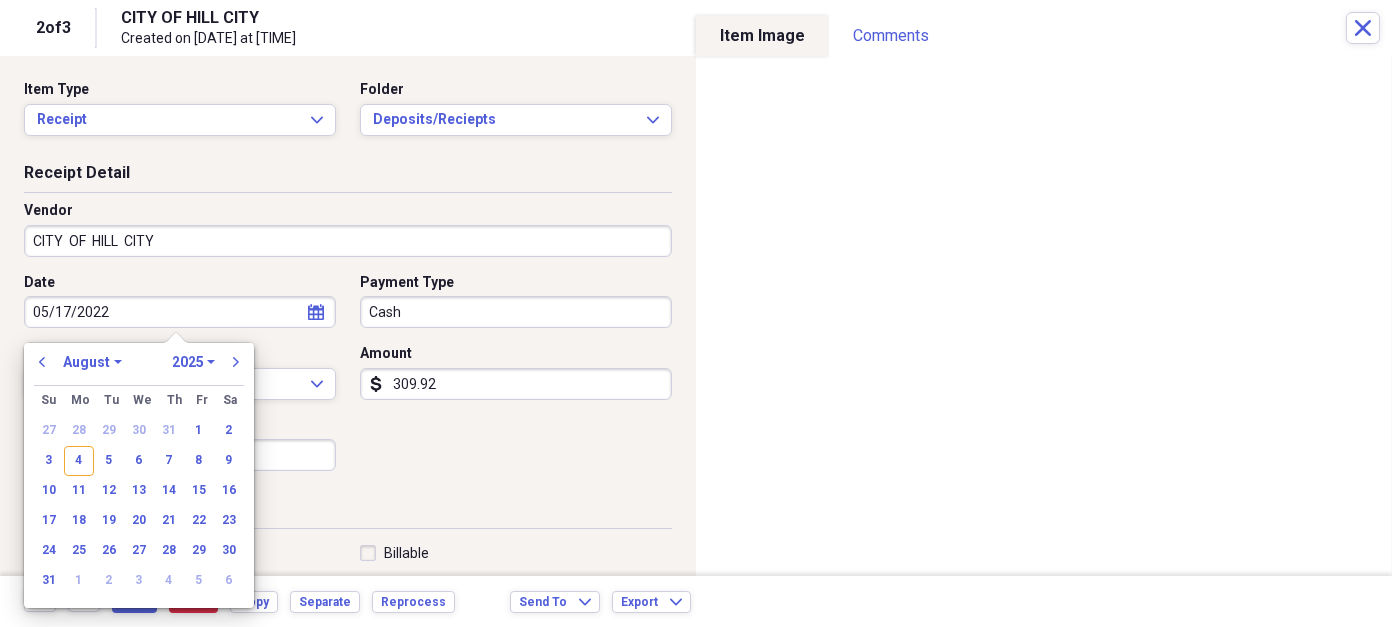type on "08/03/2025" 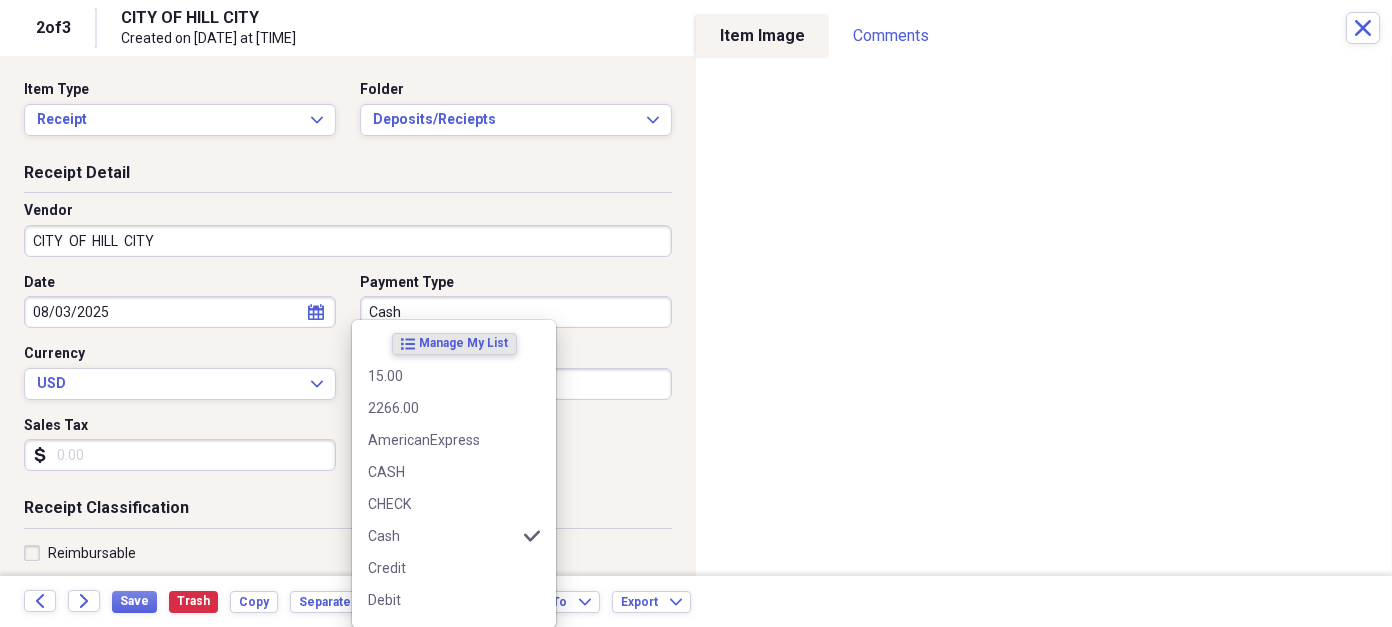 click on "Organize My Files [NUMBER] Collapse Unfiled Needs Review [NUMBER] Unfiled All Files Unfiled Unfiled Unfiled Saved Reports Collapse My Cabinet My Cabinet Add Folder Expand Folder Airport Add Folder Expand Folder Cemetery Add Folder Collapse Open Folder Council Bills Add Folder Expand Folder [YEAR] Add Folder Expand Folder [YEAR] Add Folder Expand Folder [YEAR] Add Folder Collapse Open Folder [YEAR] Add Folder Folder [DATE] Add Folder Folder [DATE] Add Folder Folder [DATE] Add Folder Folder [DATE] Add Folder Folder [DATE] Add Folder Folder [DATE] Add Folder Folder [DATE] Add Folder Folder AP COUNCIL REPORTS Add Folder Collapse Open Folder Credit Card Purchases Add Folder Folder [YEAR] CC Add Folder Folder [YEAR] CC Add Folder Folder [YEAR] CC Add Folder Folder [YEAR] CC Add Folder Collapse Open Folder Electronic Payments Add Folder Expand Folder [YEAR] Add Folder Expand Folder [YEAR] Add Folder Expand Folder [YEAR] Add Folder Collapse Open Folder [YEAR] Add Folder Folder [DATE] EP Add Folder Folder [DATE] EP Golf" at bounding box center [696, 313] 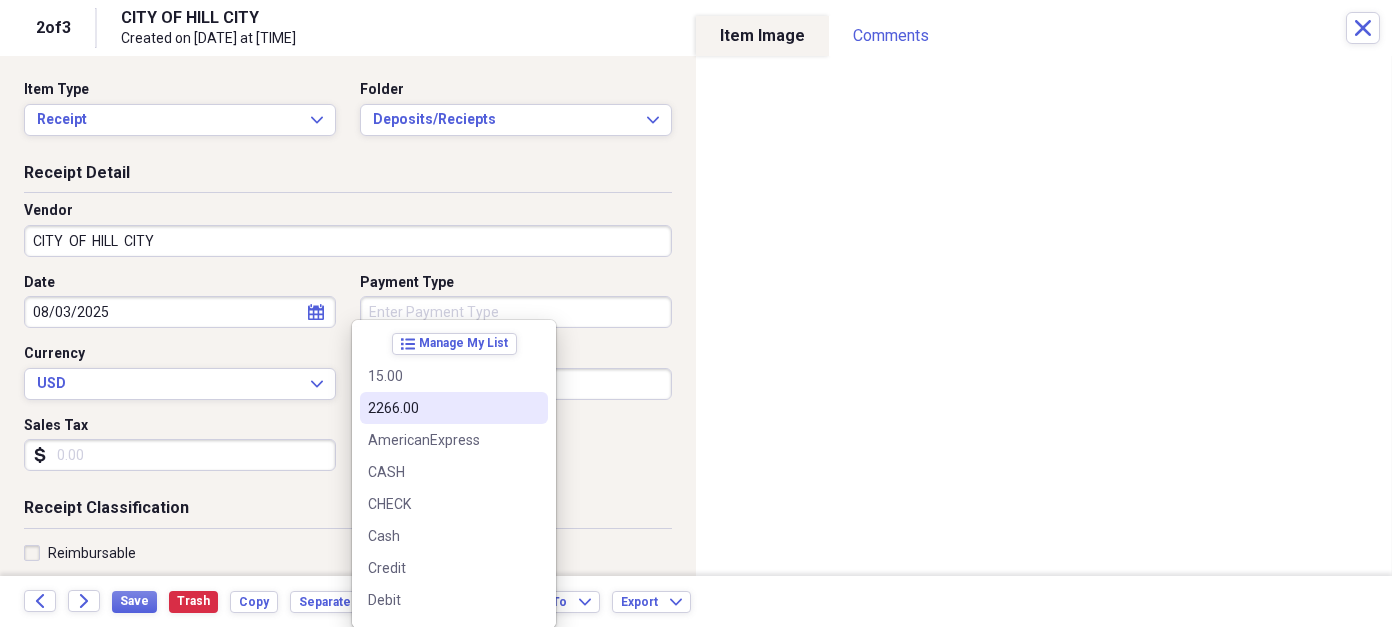 type 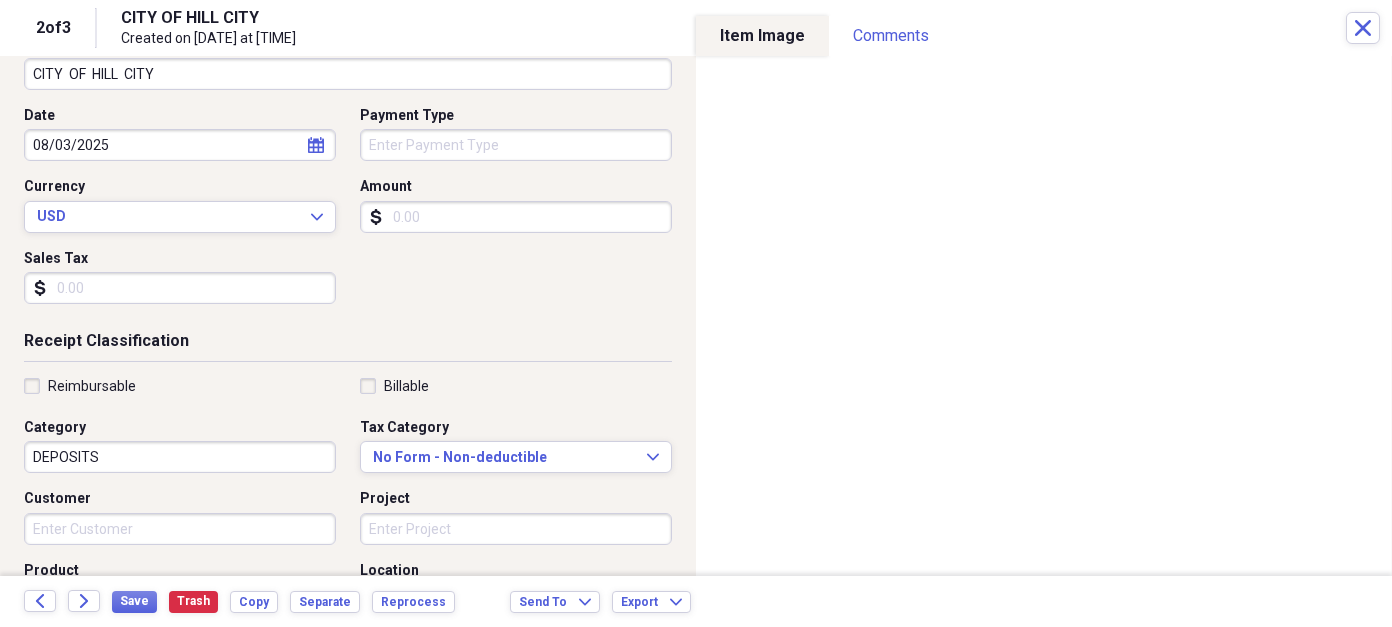 scroll, scrollTop: 200, scrollLeft: 0, axis: vertical 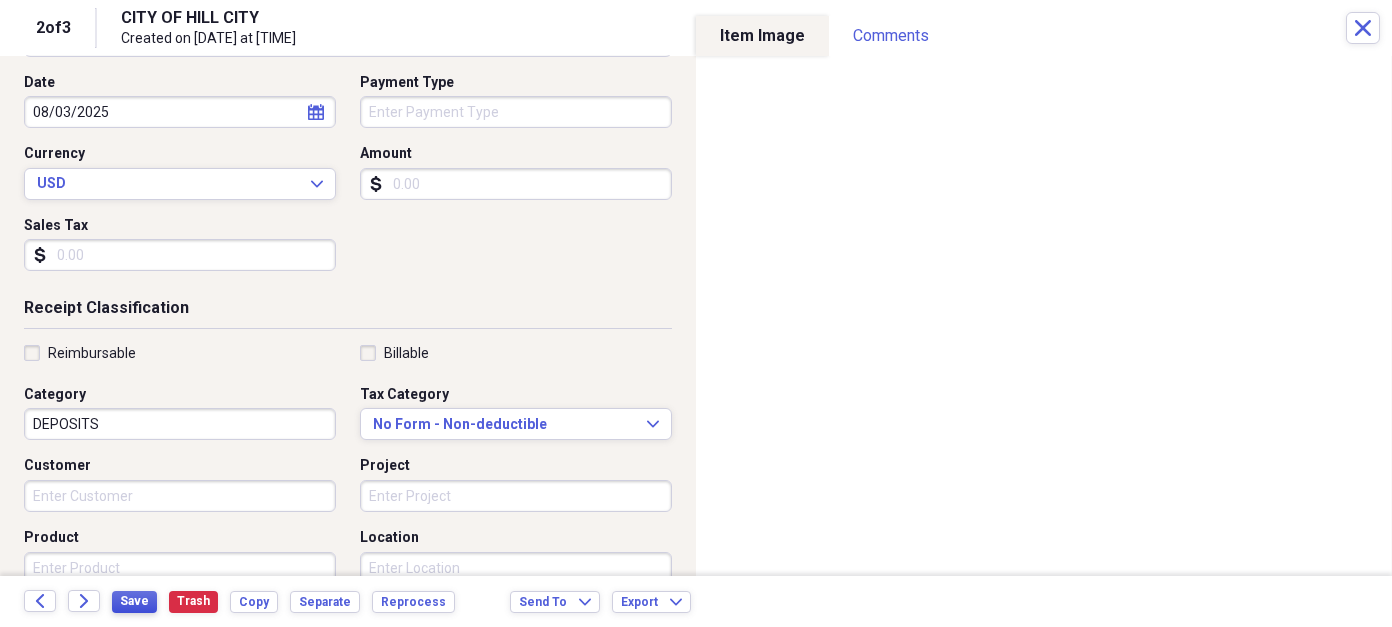 type 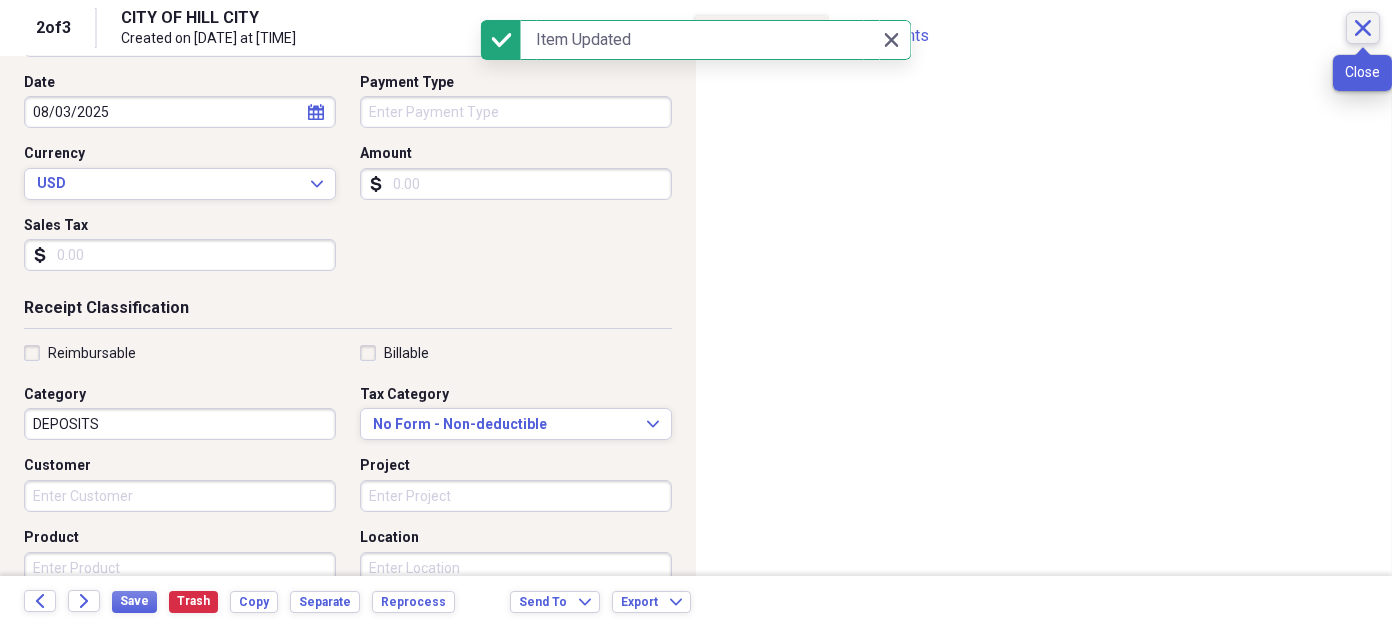click 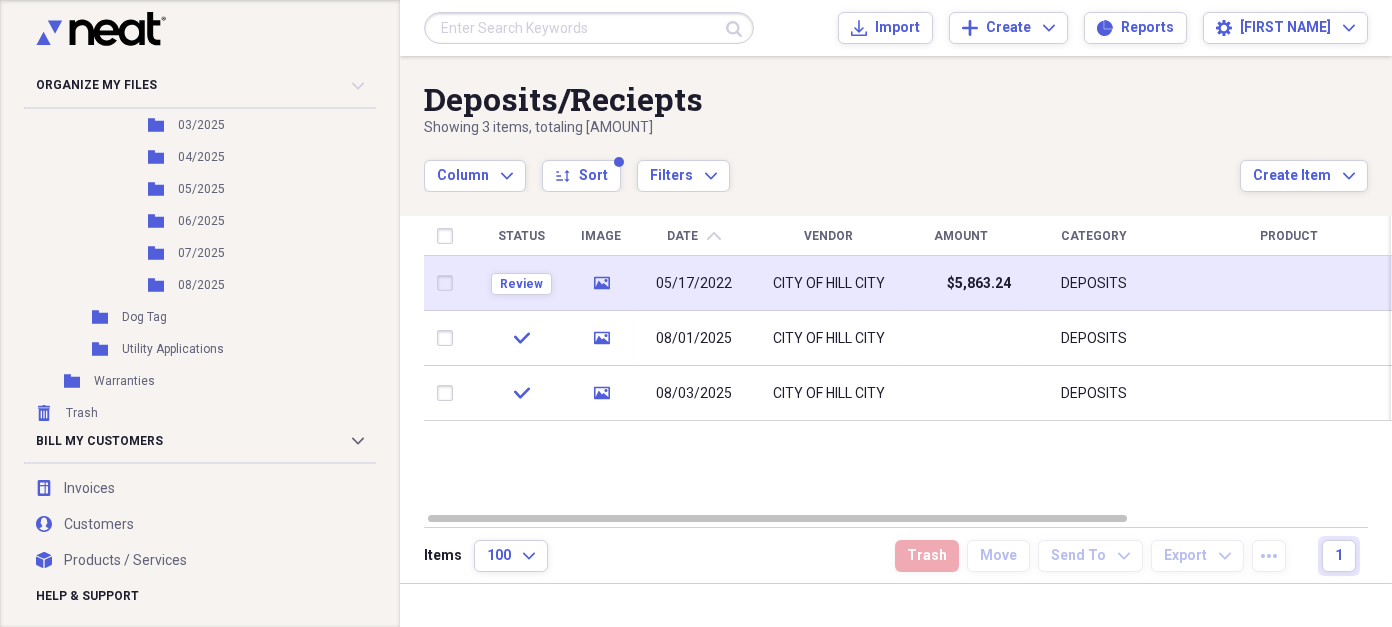 click on "05/17/2022" at bounding box center [694, 283] 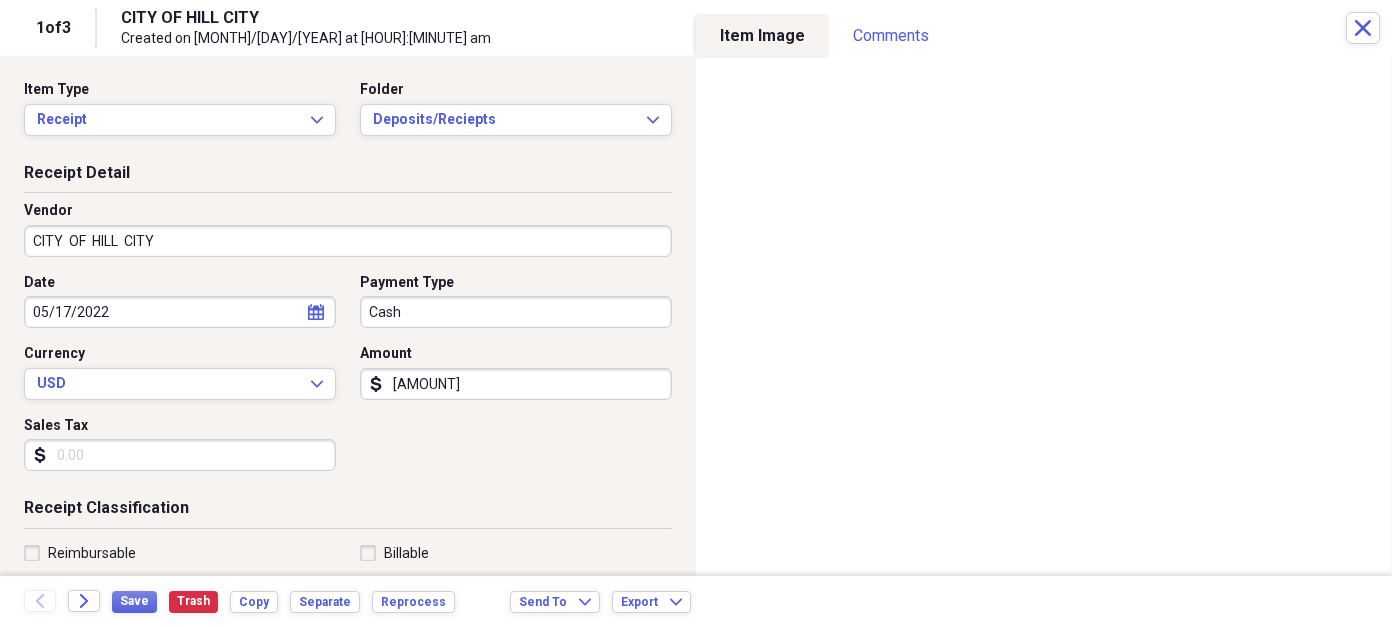 click 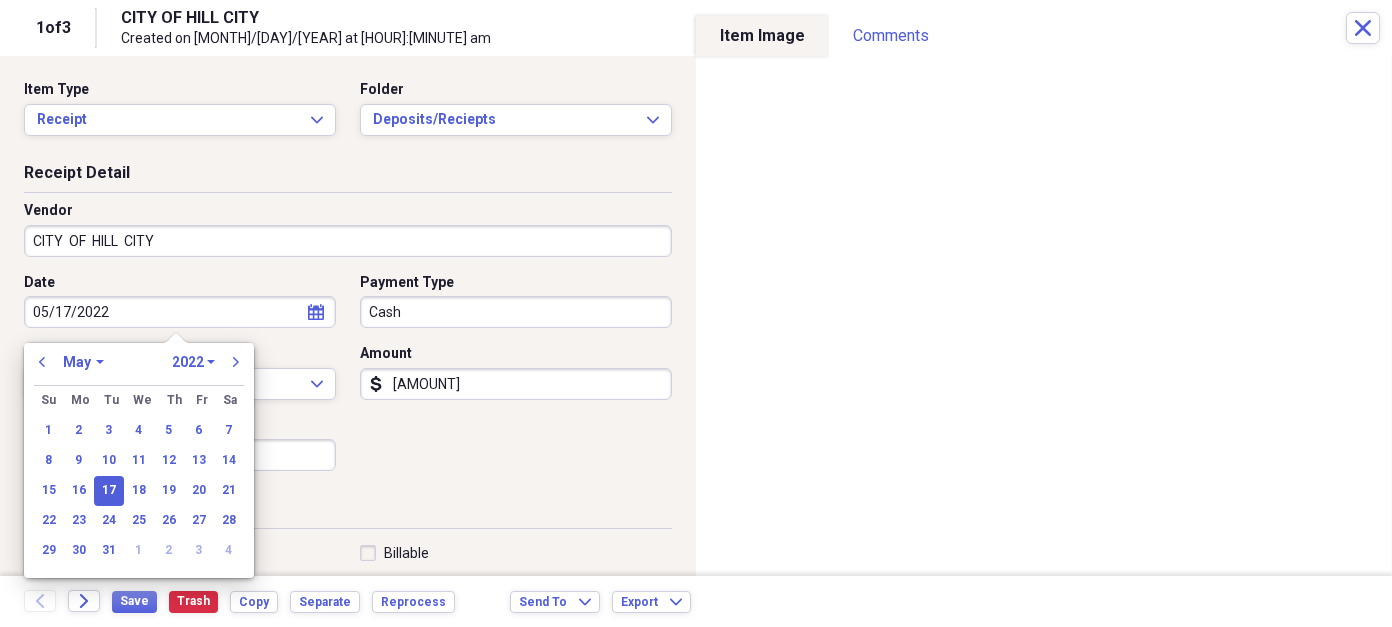 click on "January February March April May June July August September October November December" at bounding box center [83, 362] 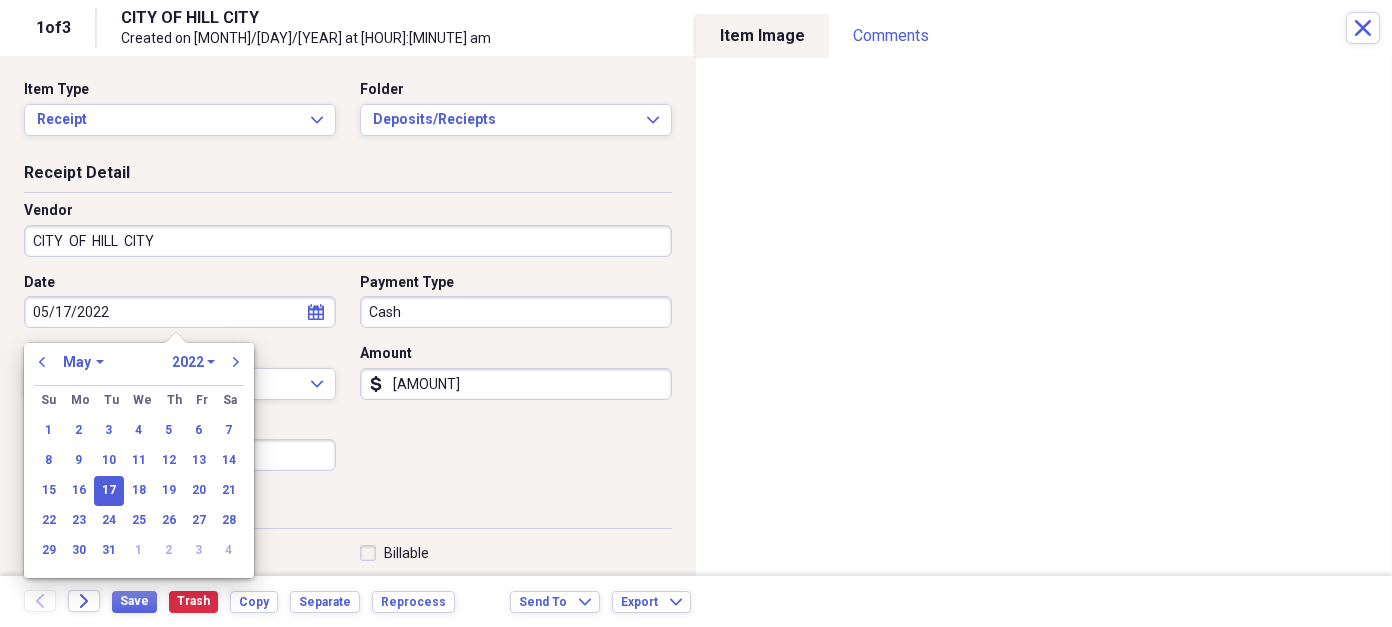select on "7" 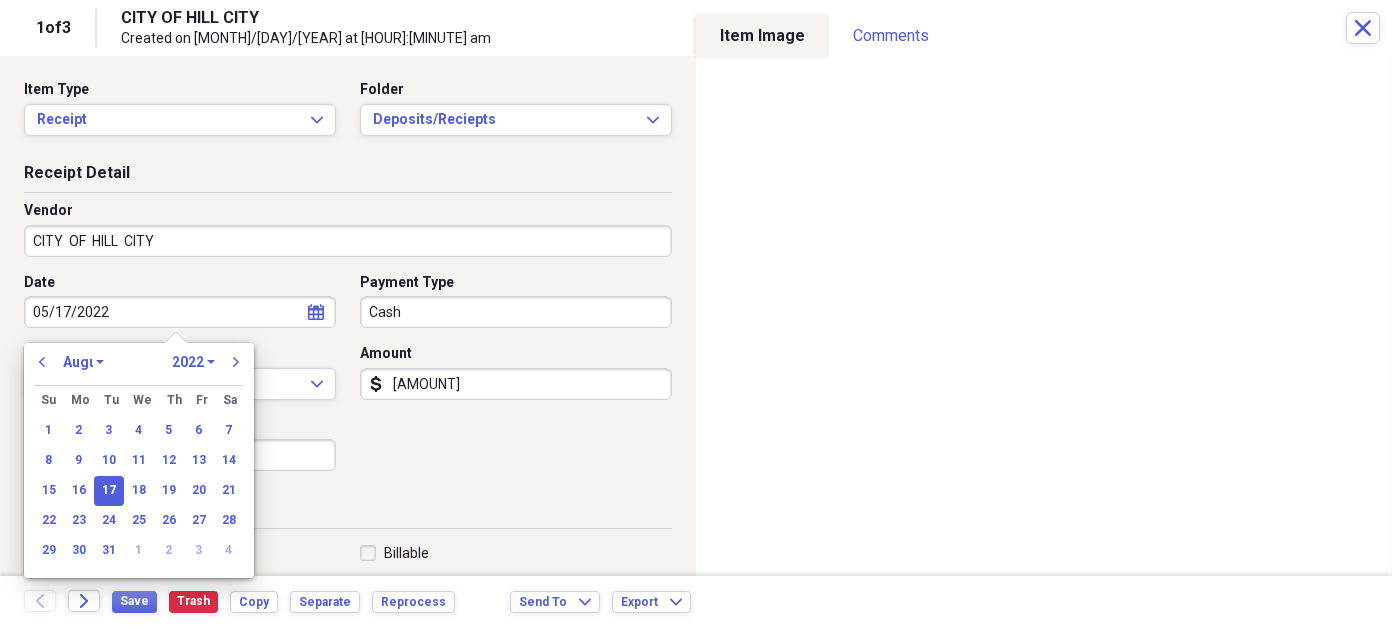 click on "January February March April May June July August September October November December" at bounding box center (83, 362) 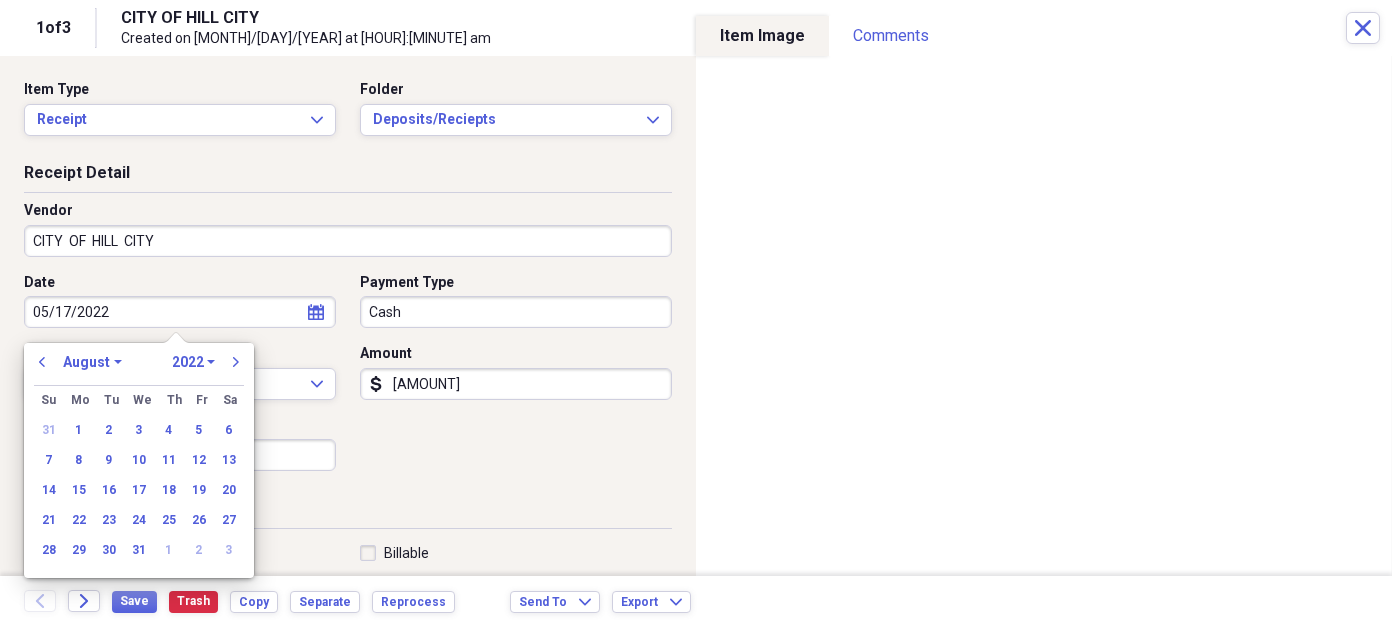 click on "1970 1971 1972 1973 1974 1975 1976 1977 1978 1979 1980 1981 1982 1983 1984 1985 1986 1987 1988 1989 1990 1991 1992 1993 1994 1995 1996 1997 1998 1999 2000 2001 2002 2003 2004 2005 2006 2007 2008 2009 2010 2011 2012 2013 2014 2015 2016 2017 2018 2019 2020 2021 2022 2023 2024 2025 2026 2027 2028 2029 2030 2031 2032 2033 2034 2035" at bounding box center (193, 362) 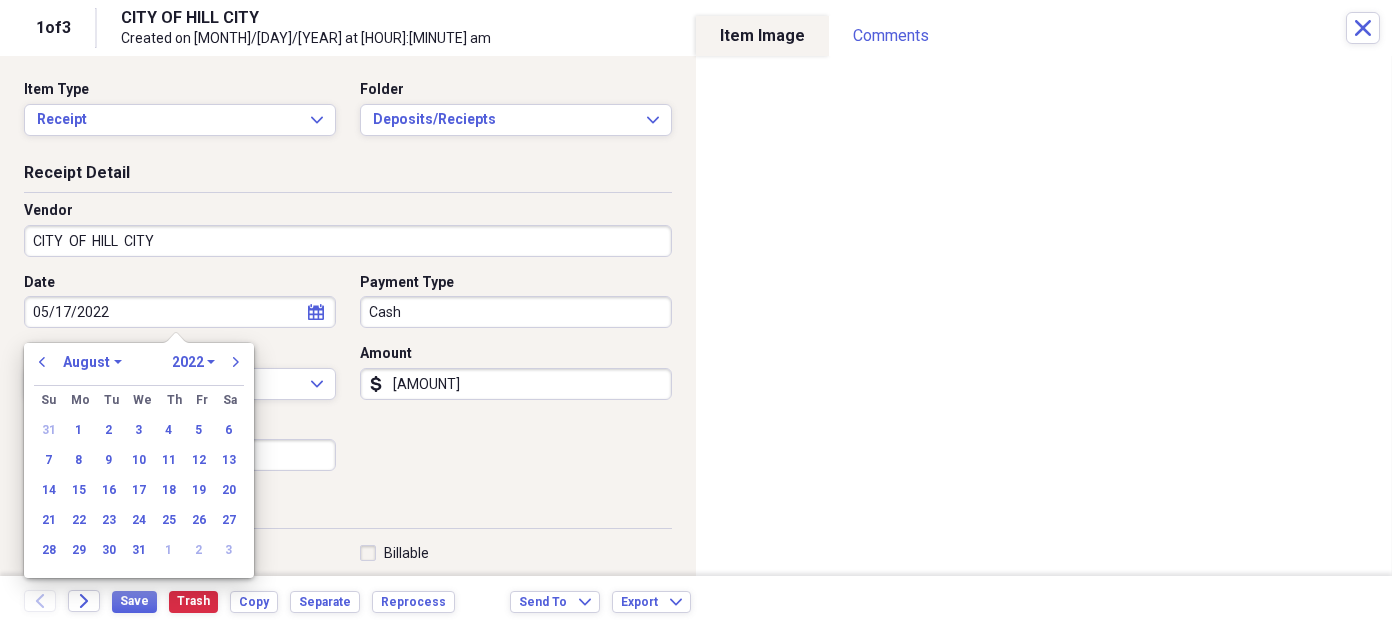 select on "2025" 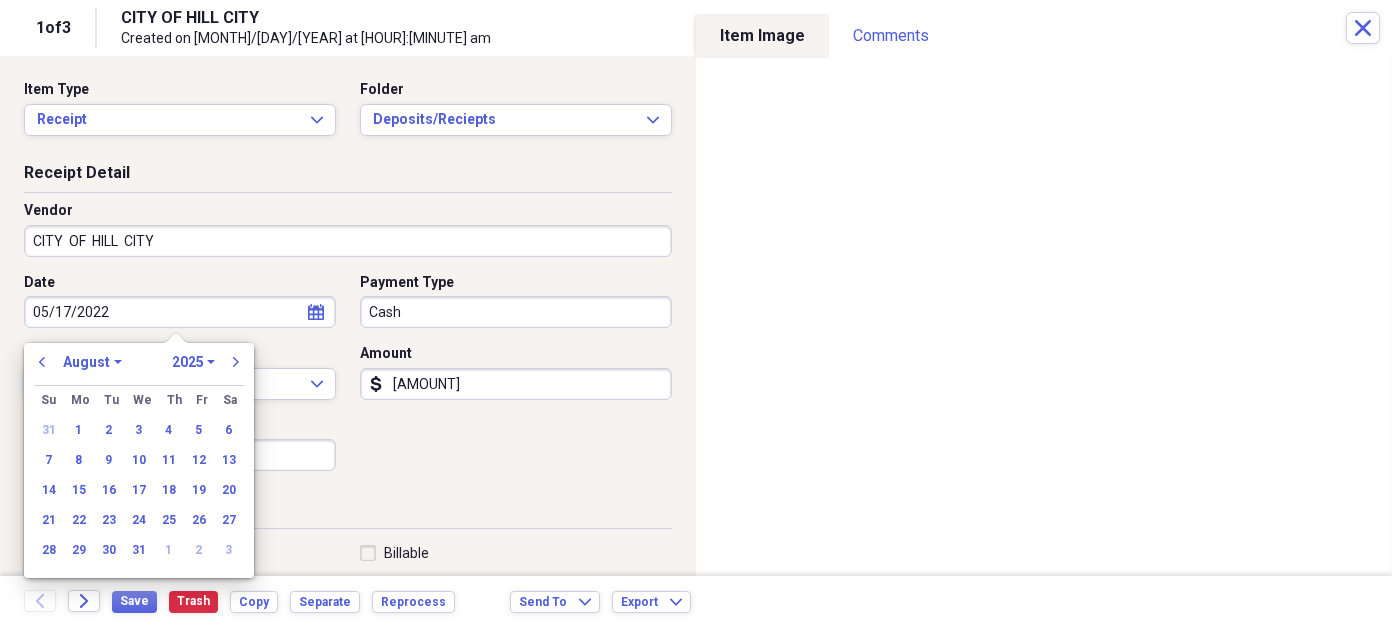 click on "1970 1971 1972 1973 1974 1975 1976 1977 1978 1979 1980 1981 1982 1983 1984 1985 1986 1987 1988 1989 1990 1991 1992 1993 1994 1995 1996 1997 1998 1999 2000 2001 2002 2003 2004 2005 2006 2007 2008 2009 2010 2011 2012 2013 2014 2015 2016 2017 2018 2019 2020 2021 2022 2023 2024 2025 2026 2027 2028 2029 2030 2031 2032 2033 2034 2035" at bounding box center (193, 362) 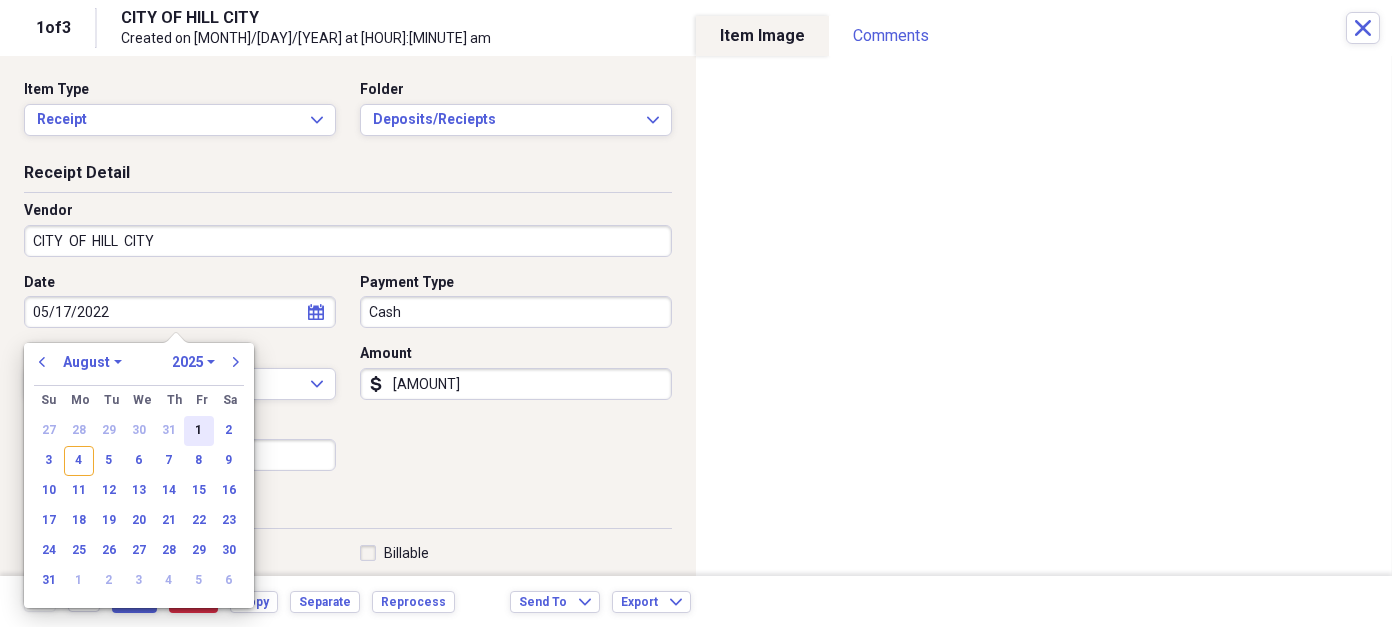 click on "1" at bounding box center (199, 431) 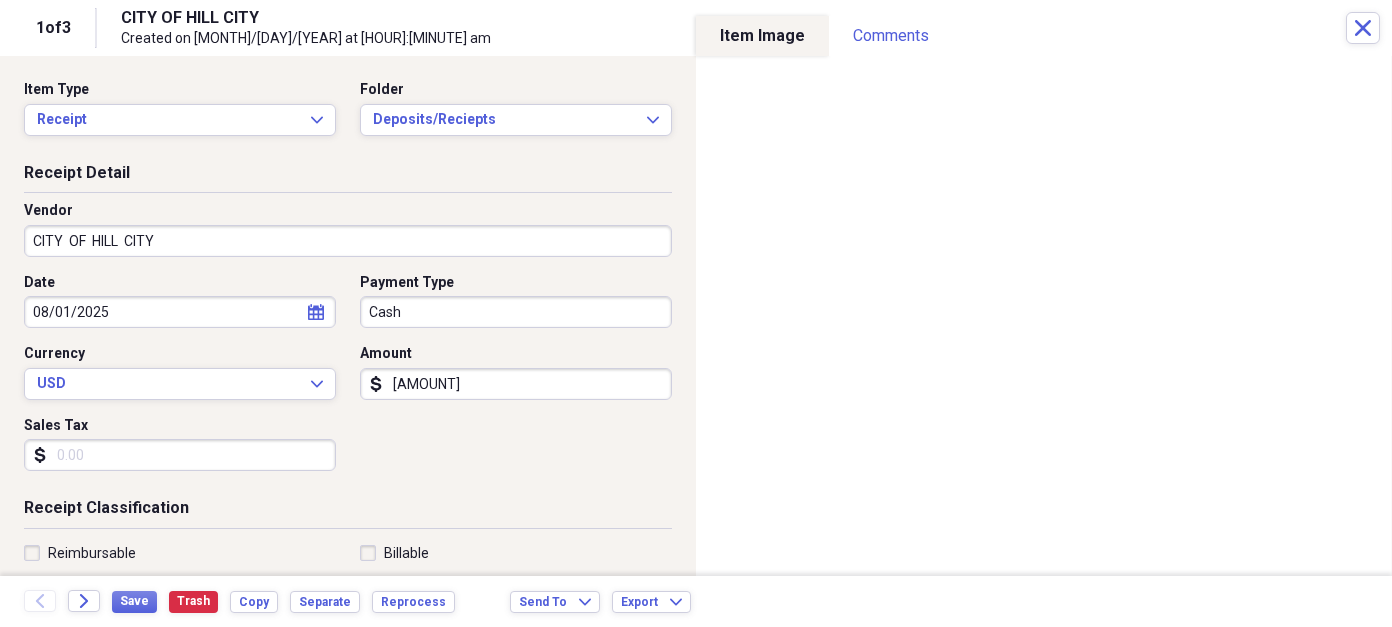 click on "Cash" at bounding box center [516, 312] 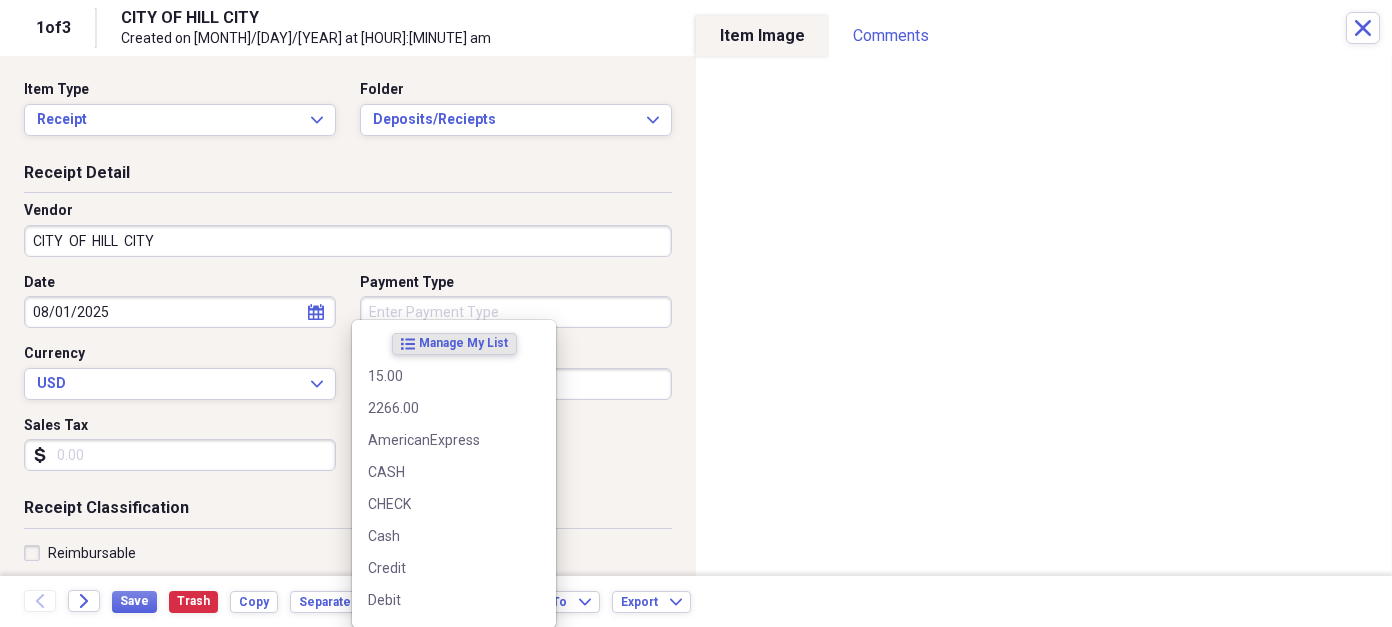 type 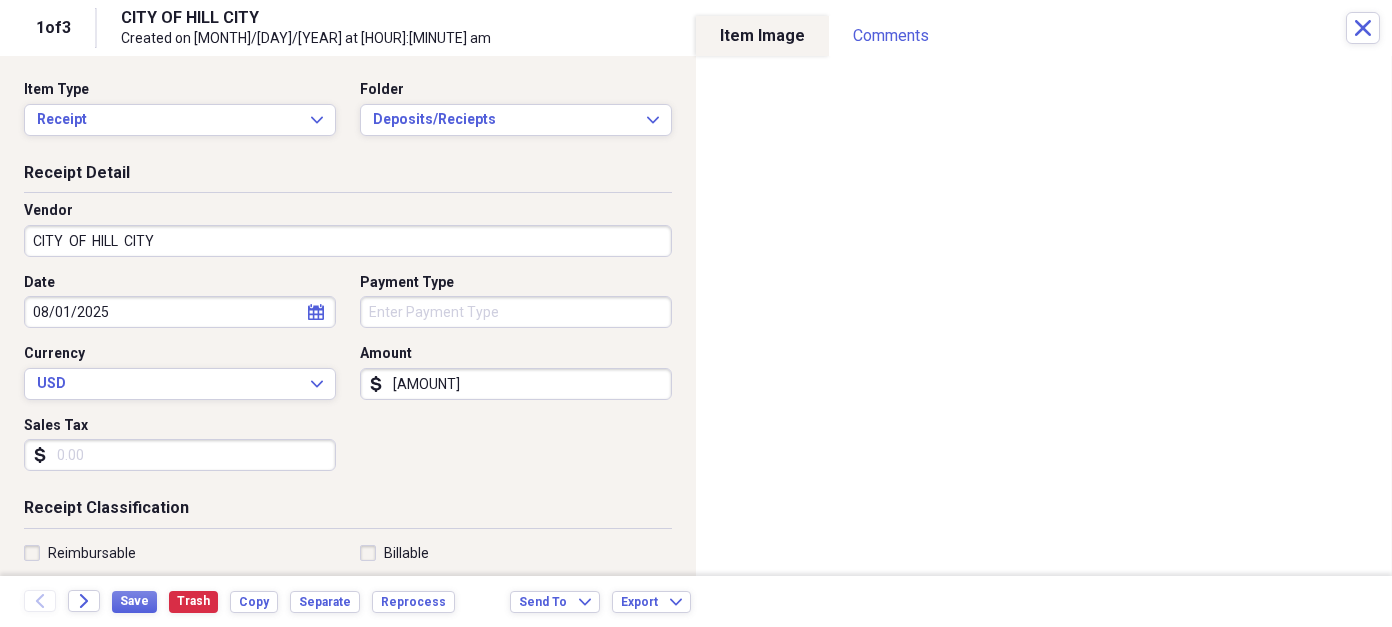 click on "[AMOUNT]" at bounding box center (516, 384) 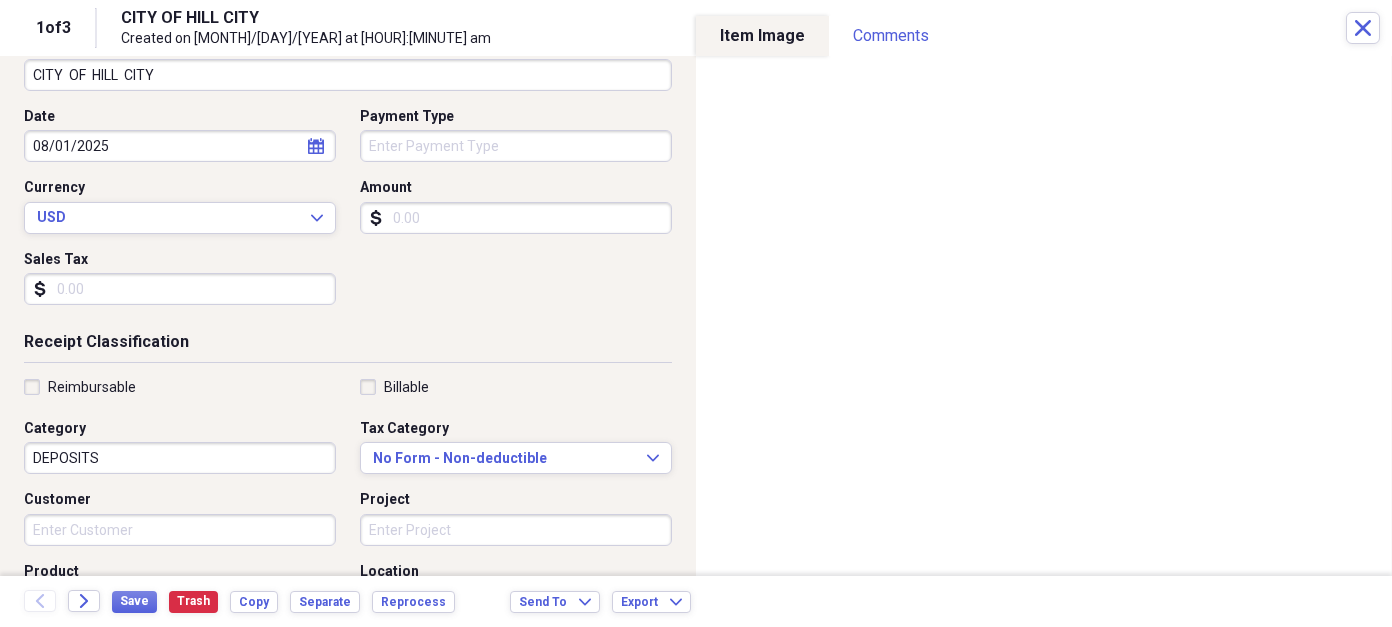 scroll, scrollTop: 200, scrollLeft: 0, axis: vertical 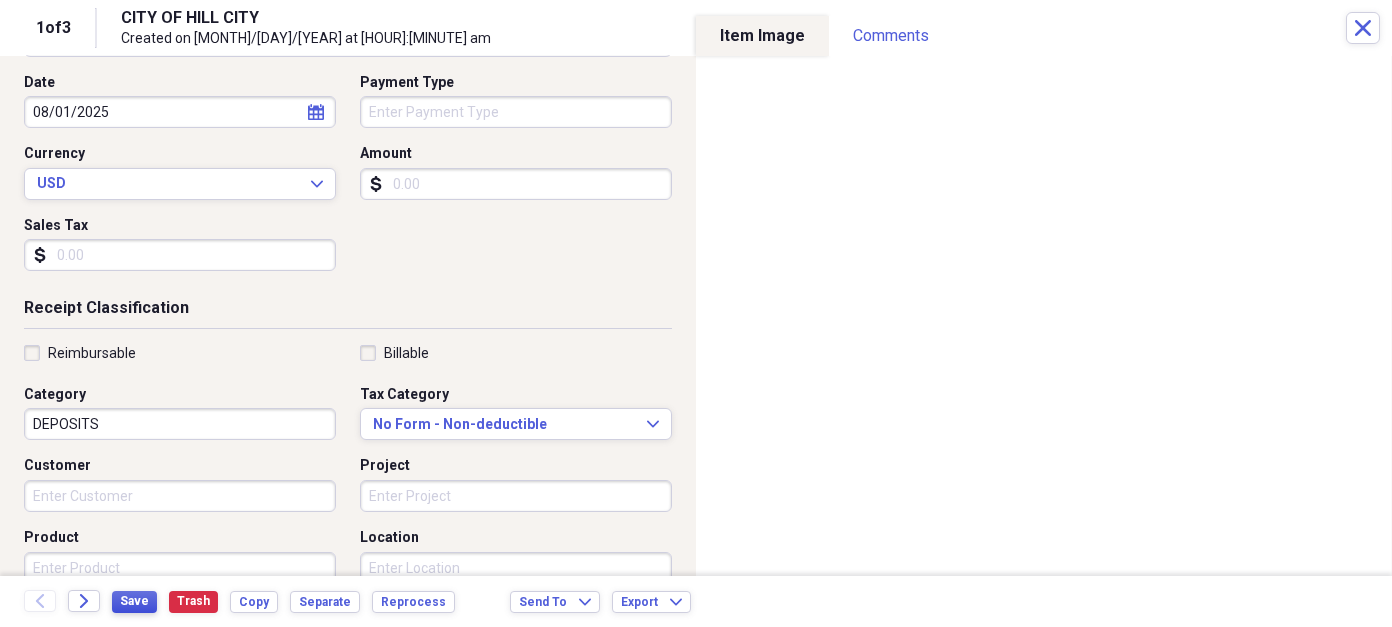type 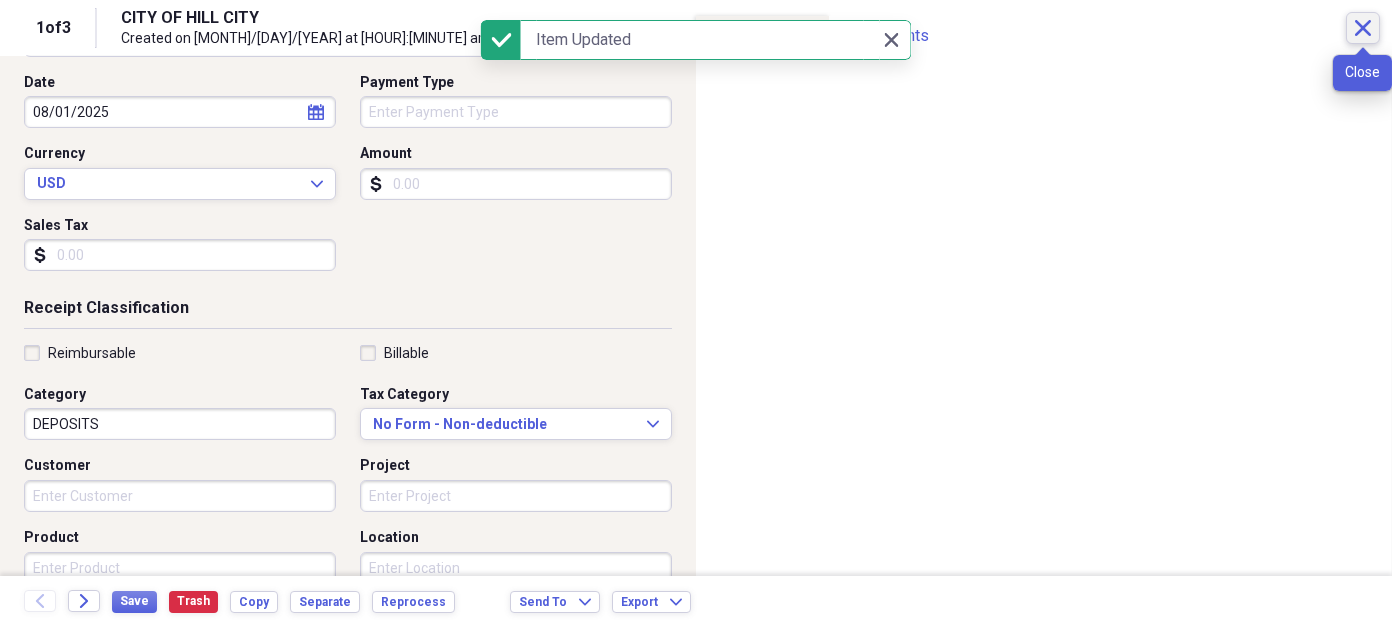 click on "Close" 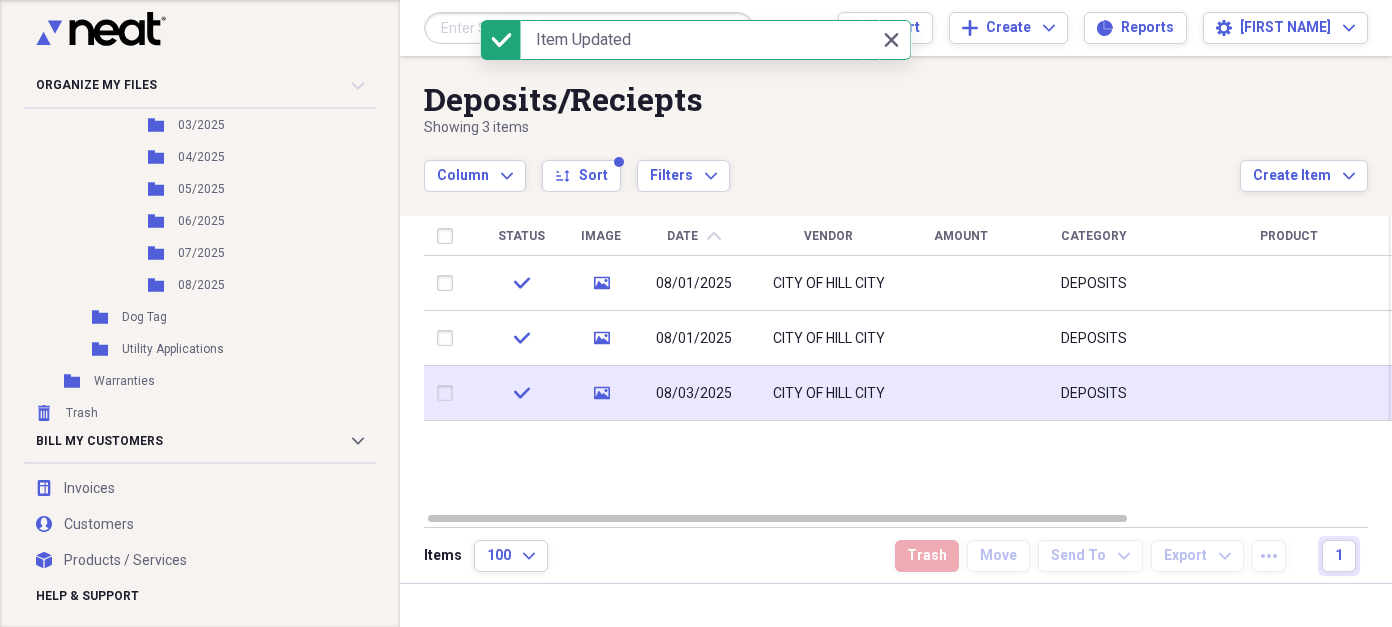 click on "08/03/2025" at bounding box center (694, 393) 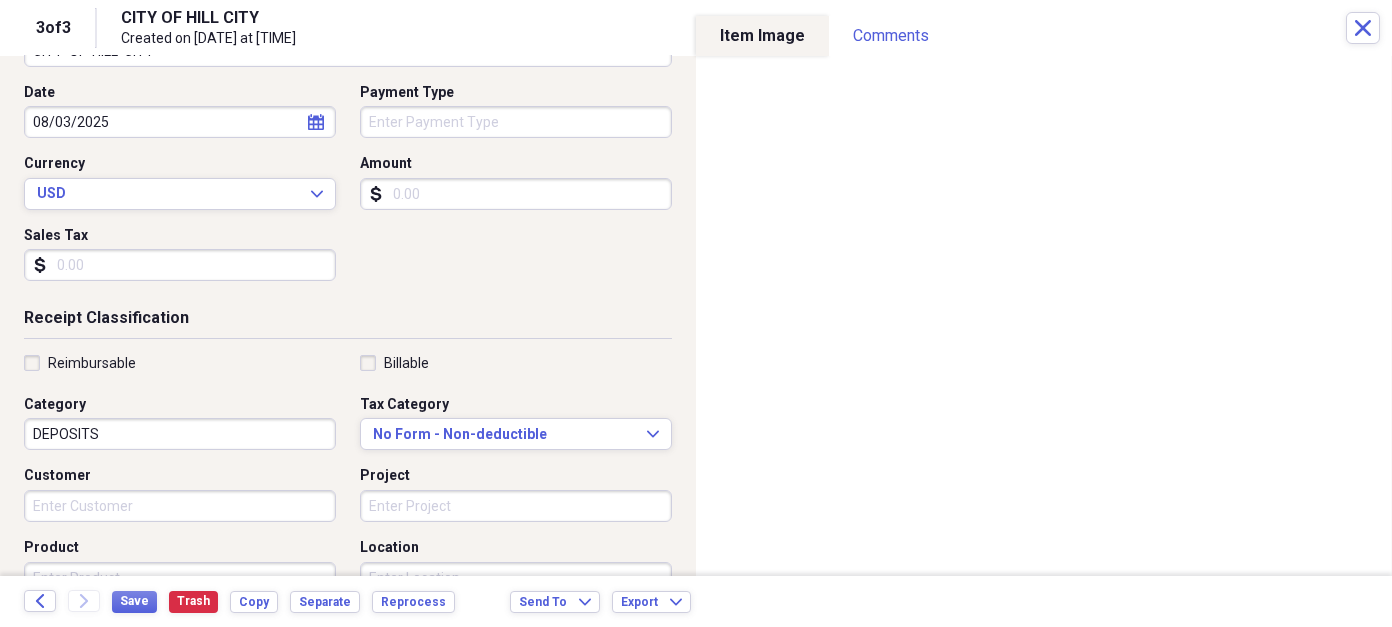 scroll, scrollTop: 97, scrollLeft: 0, axis: vertical 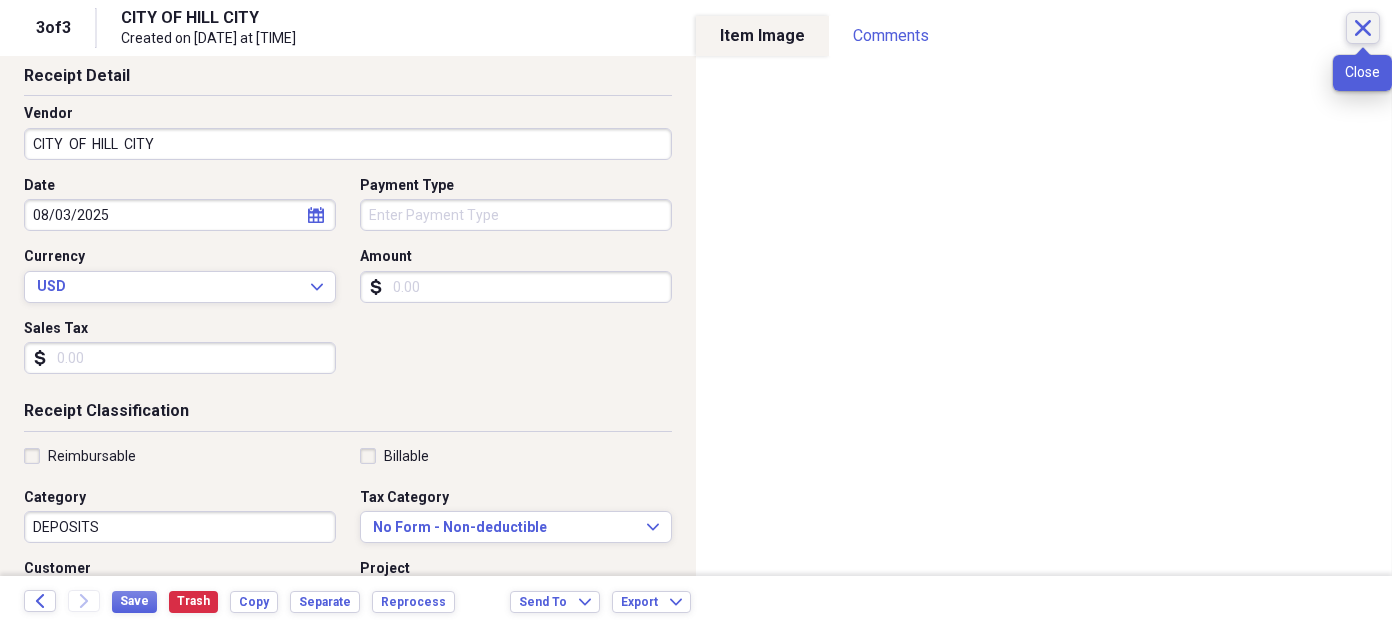 click 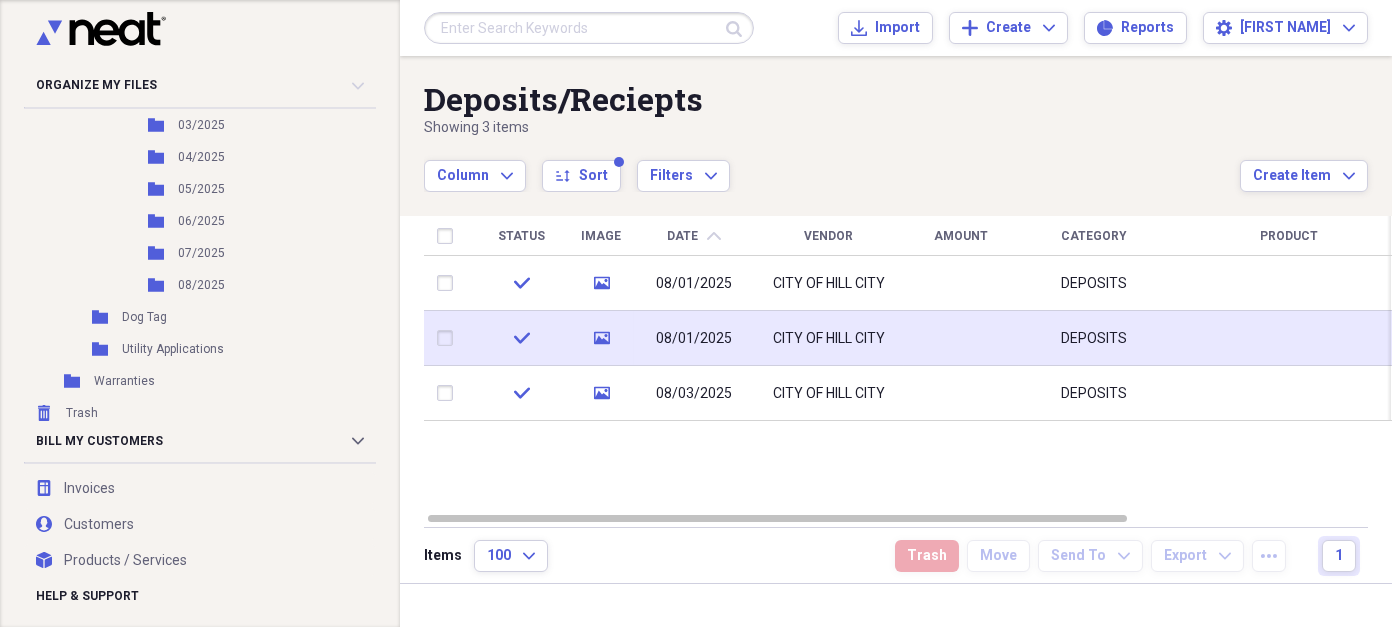 click on "08/01/2025" at bounding box center [694, 338] 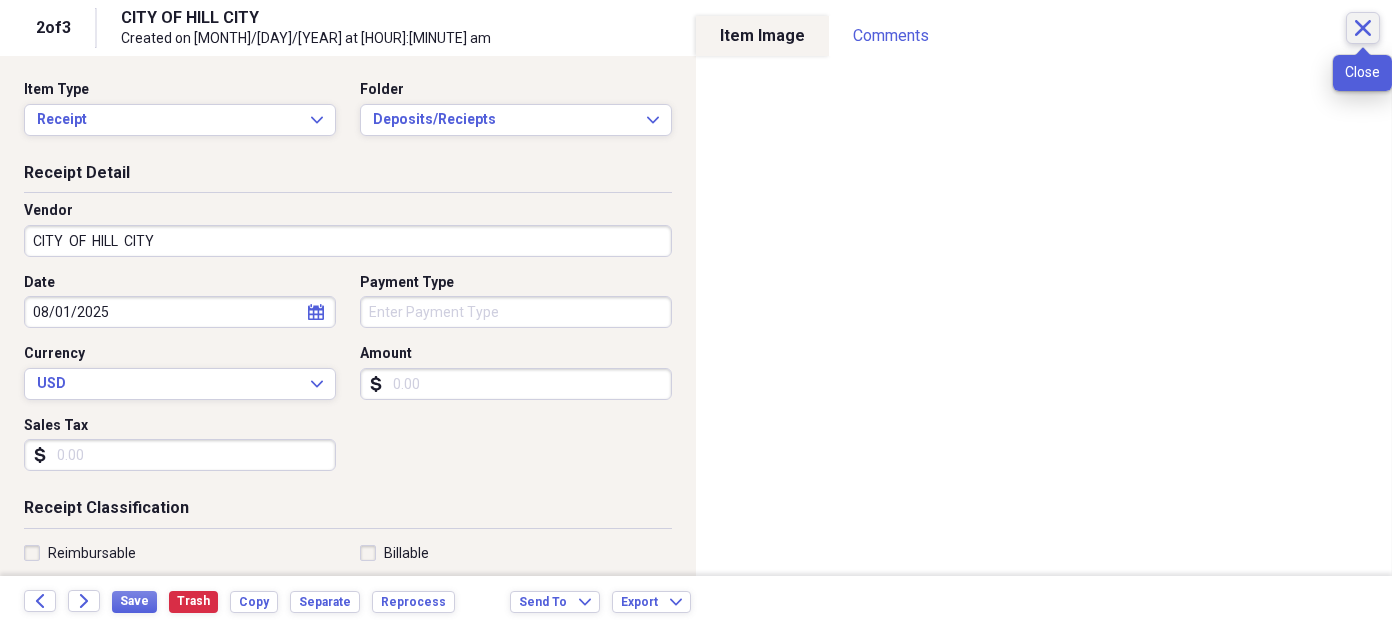 click on "Close" 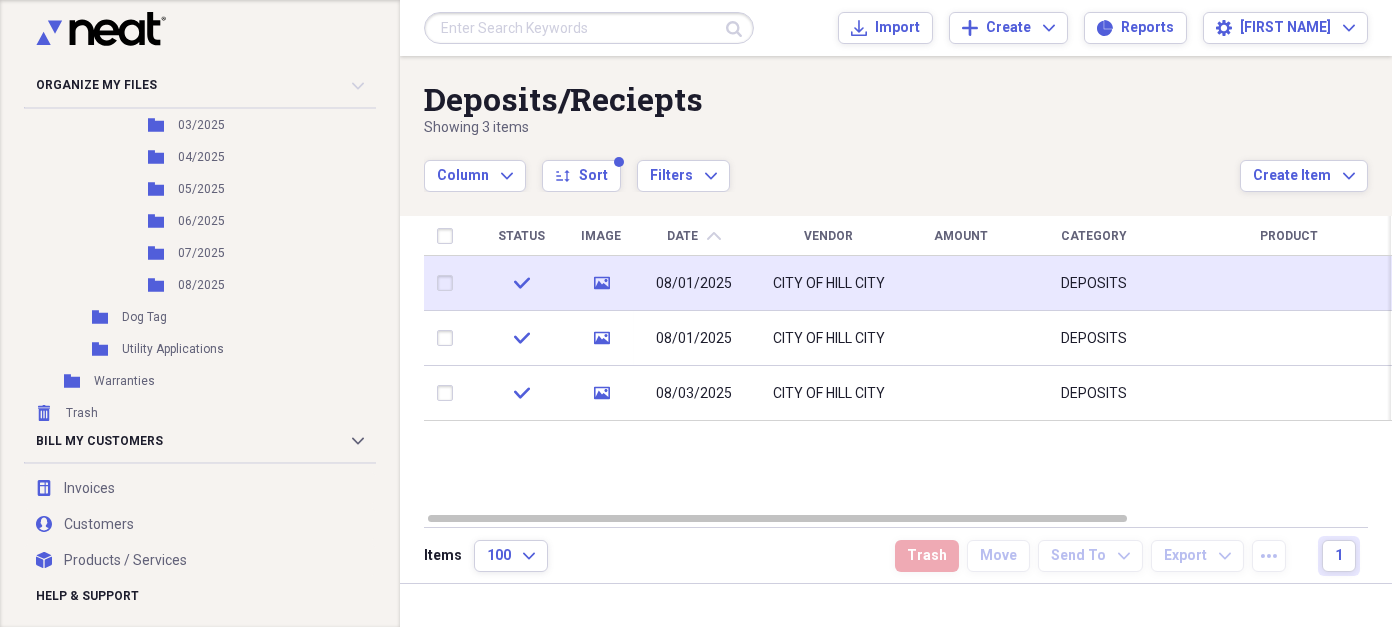 click on "CITY  OF  HILL  CITY" at bounding box center [829, 283] 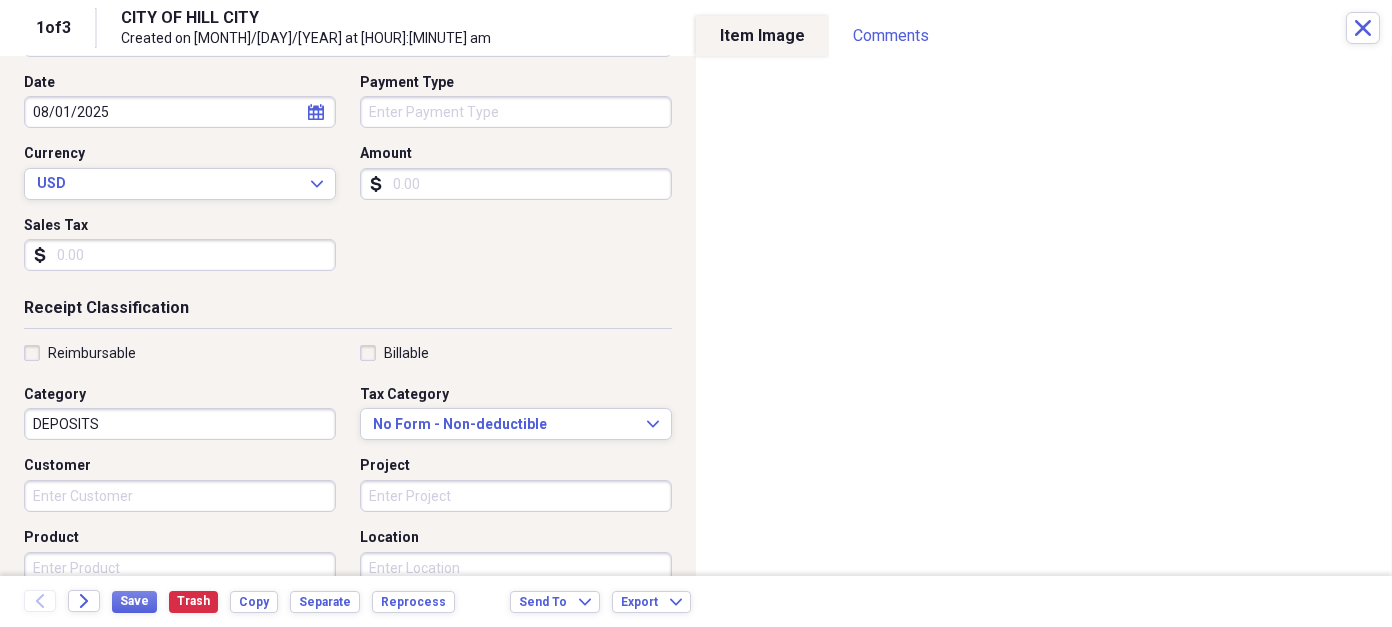 scroll, scrollTop: 300, scrollLeft: 0, axis: vertical 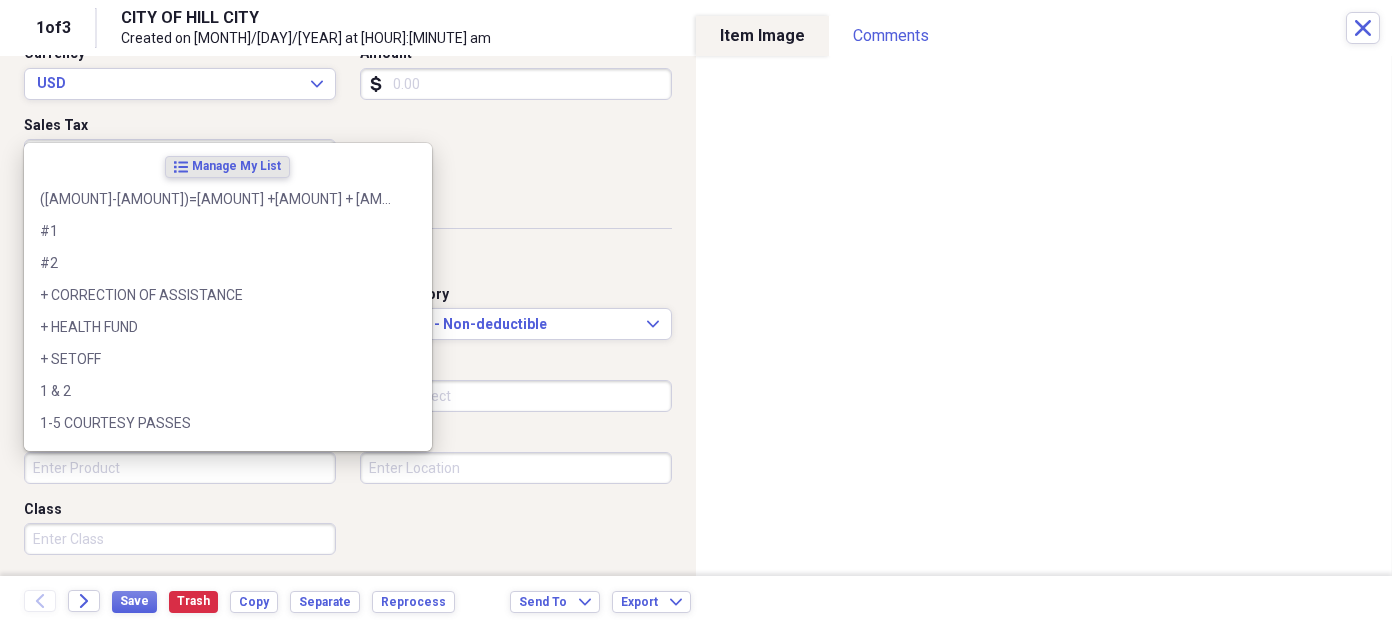 click on "Product" at bounding box center (180, 468) 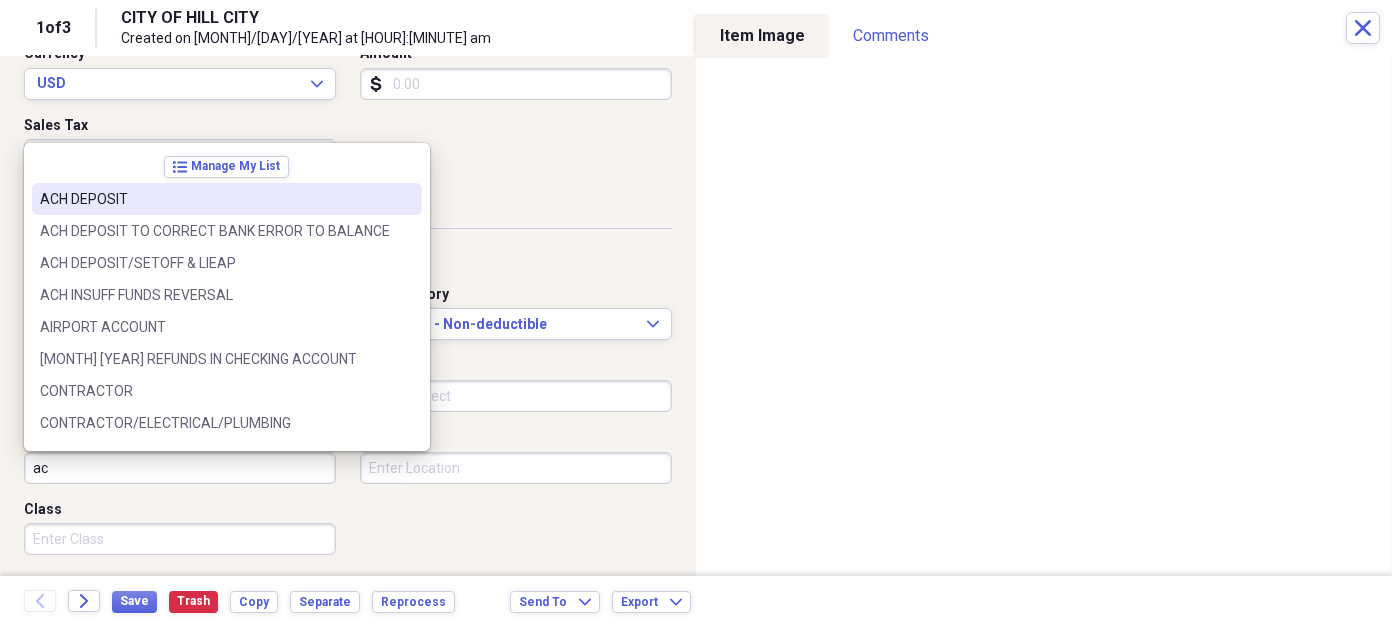 click on "ACH DEPOSIT" at bounding box center (215, 199) 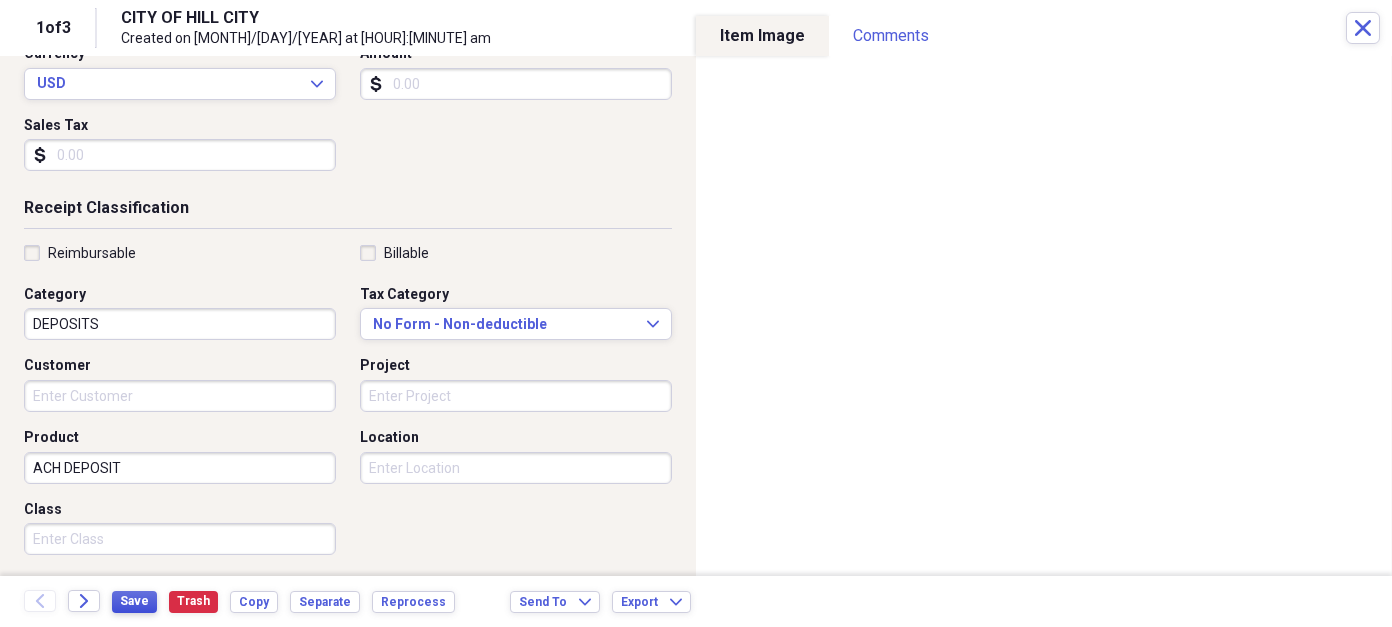 click on "Save" at bounding box center [134, 601] 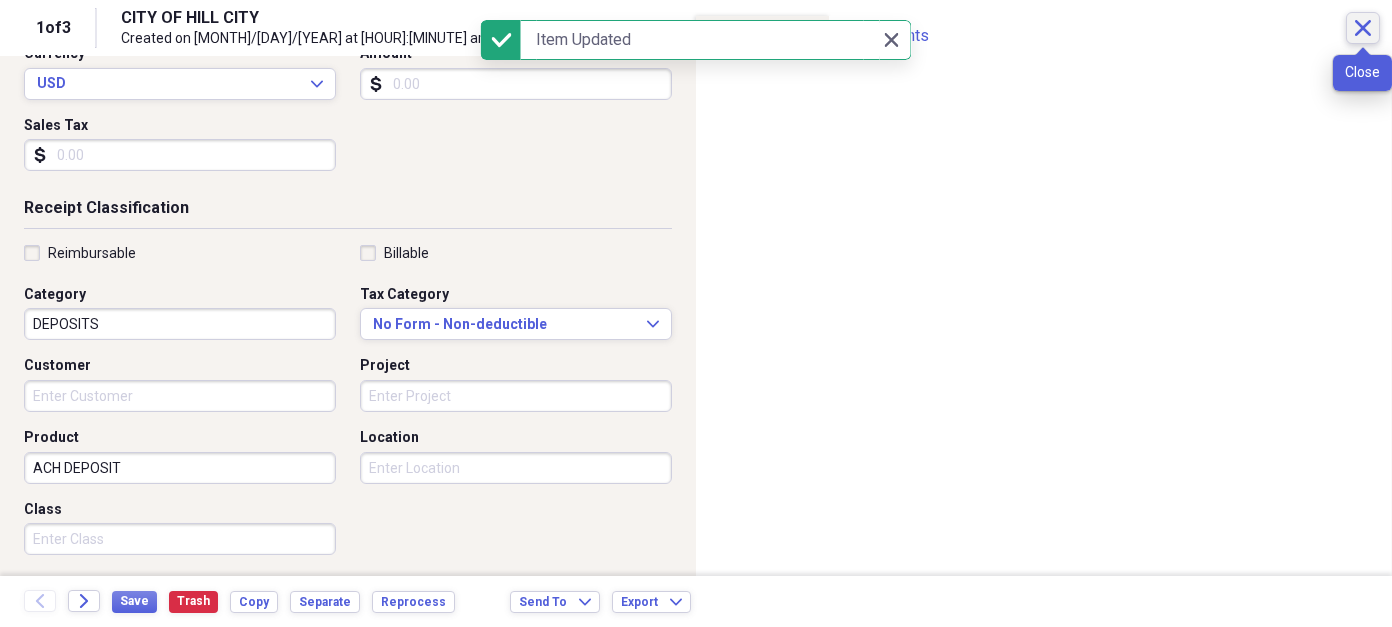 click 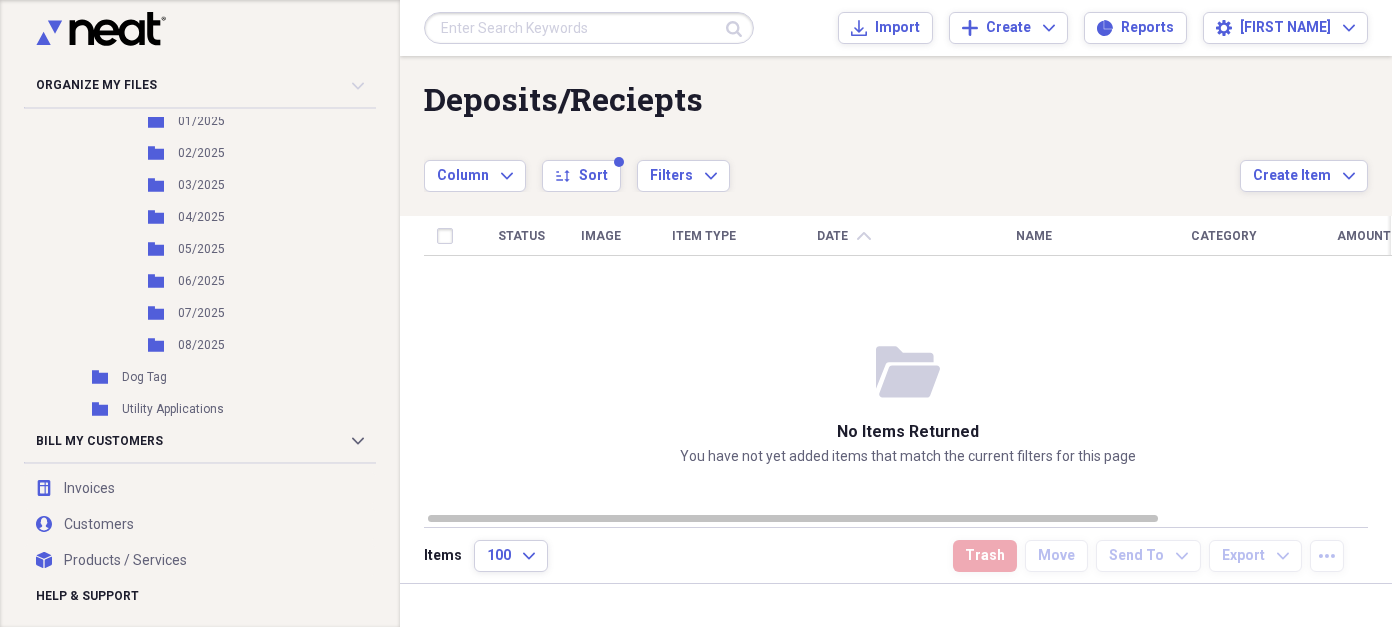 scroll, scrollTop: 2317, scrollLeft: 0, axis: vertical 